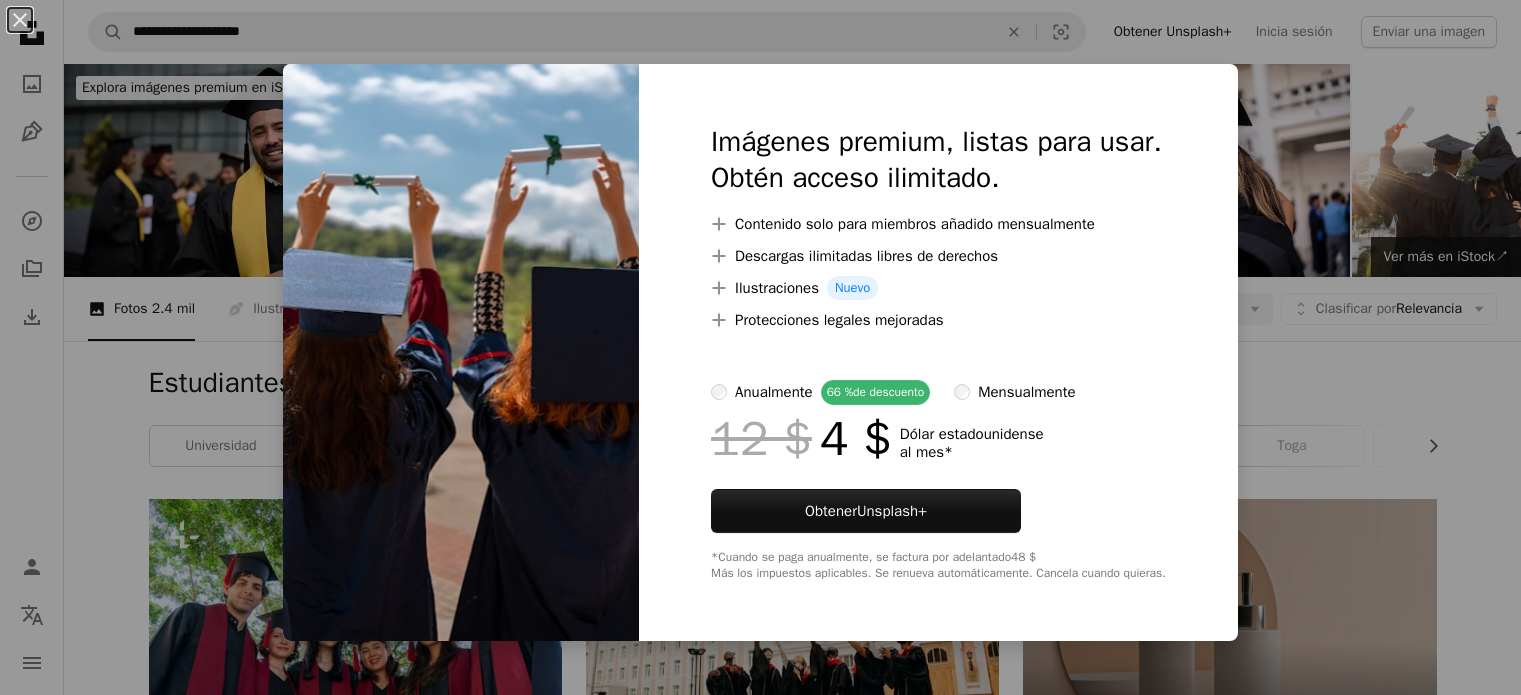 scroll, scrollTop: 1600, scrollLeft: 0, axis: vertical 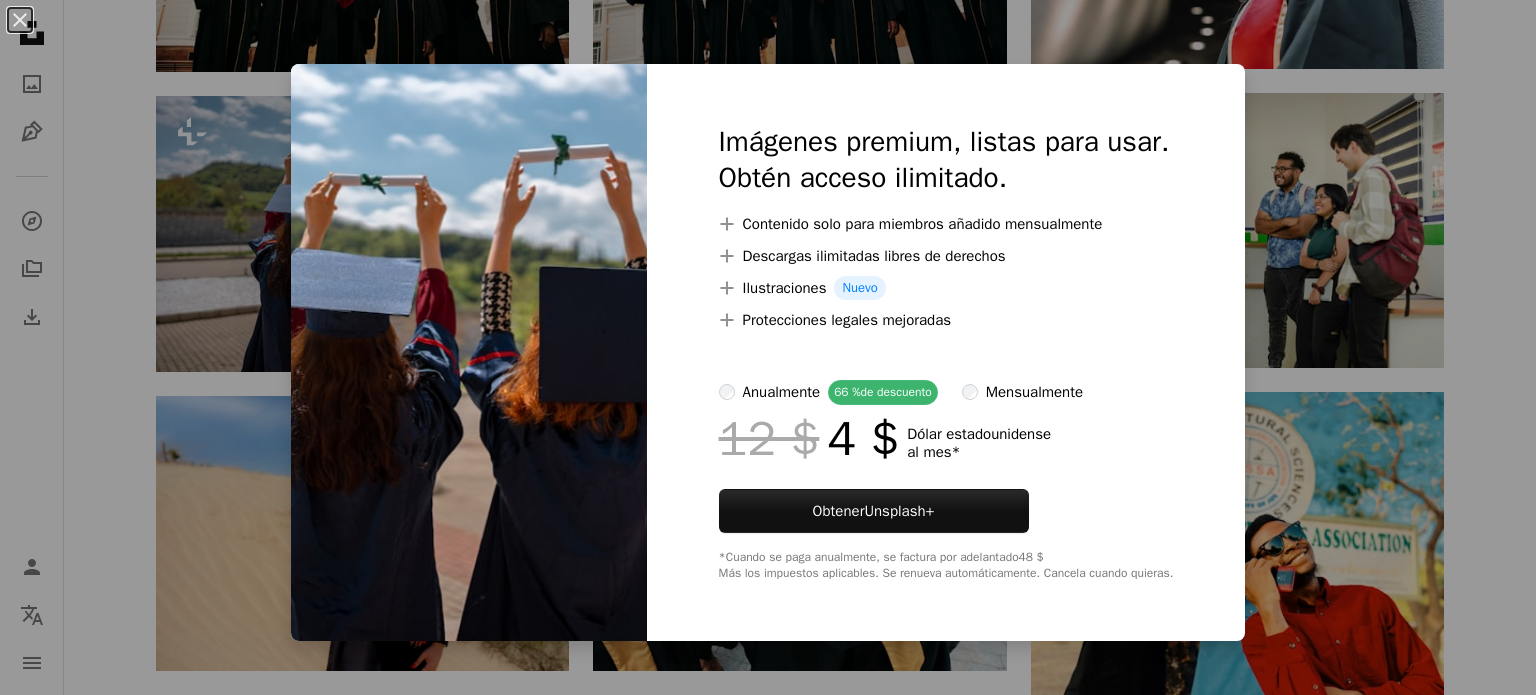 click on "An X shape Imágenes premium, listas para usar. Obtén acceso ilimitado. A plus sign Contenido solo para miembros añadido mensualmente A plus sign Descargas ilimitadas libres de derechos A plus sign Ilustraciones  Nuevo A plus sign Protecciones legales mejoradas anualmente 66 %  de descuento mensualmente 12 $   4 $ Dólar estadounidense al mes * Obtener  Unsplash+ *Cuando se paga anualmente, se factura por adelantado  48 $ Más los impuestos aplicables. Se renueva automáticamente. Cancela cuando quieras." at bounding box center [768, 347] 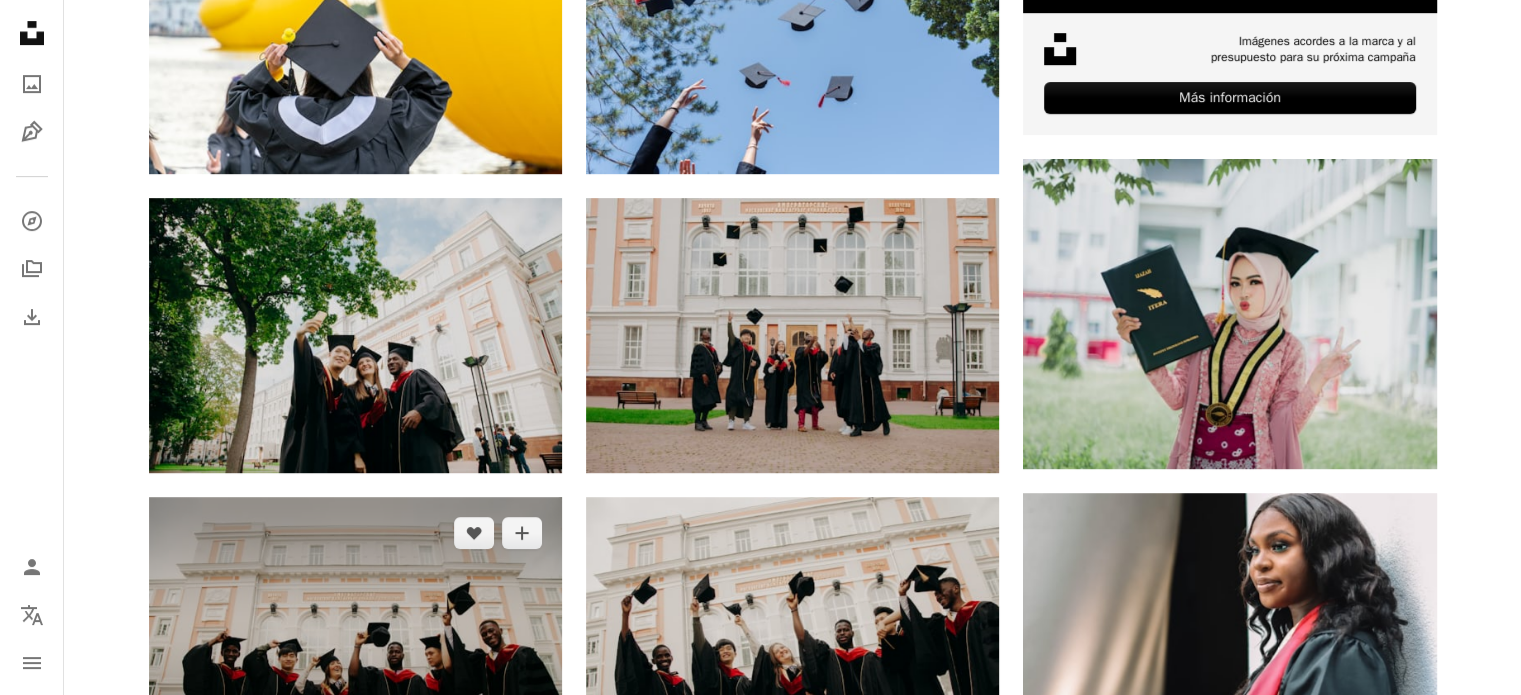 scroll, scrollTop: 700, scrollLeft: 0, axis: vertical 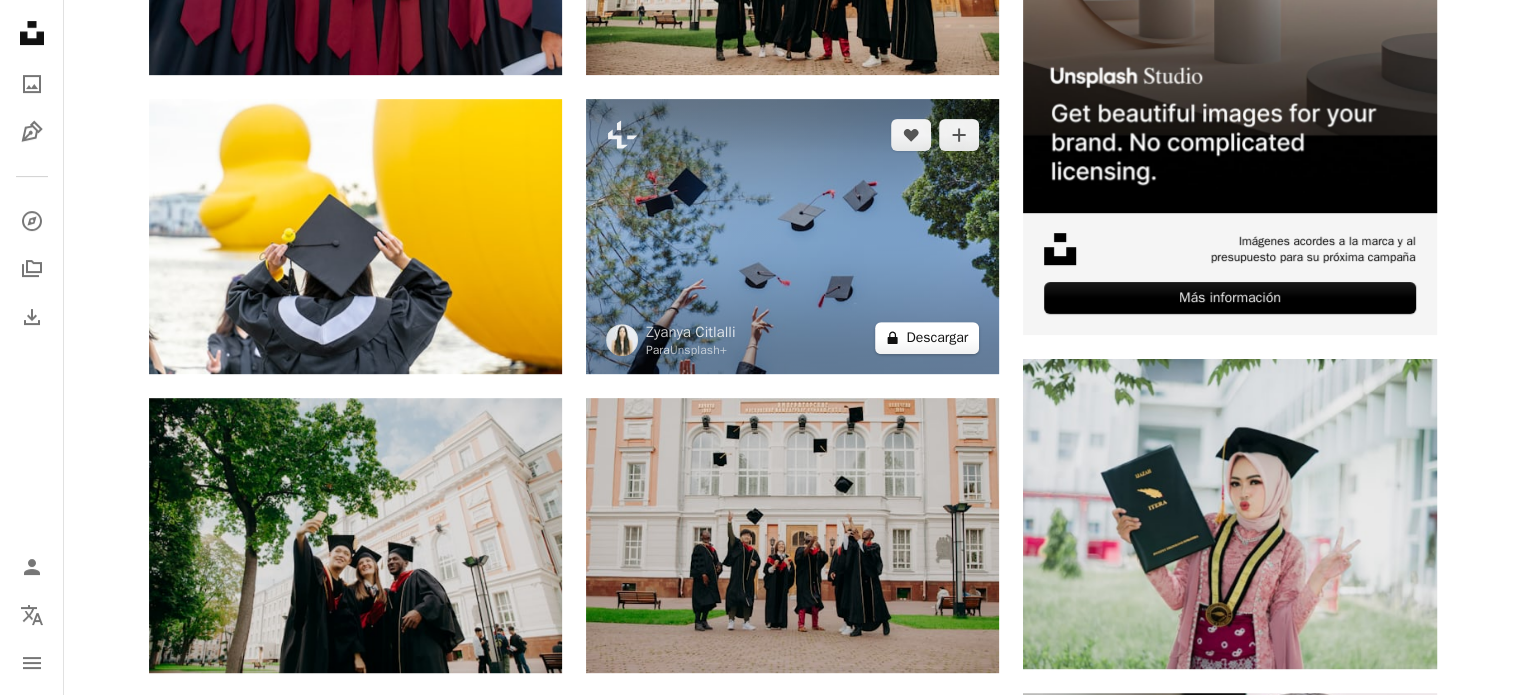 click on "Descargar" at bounding box center (937, 337) 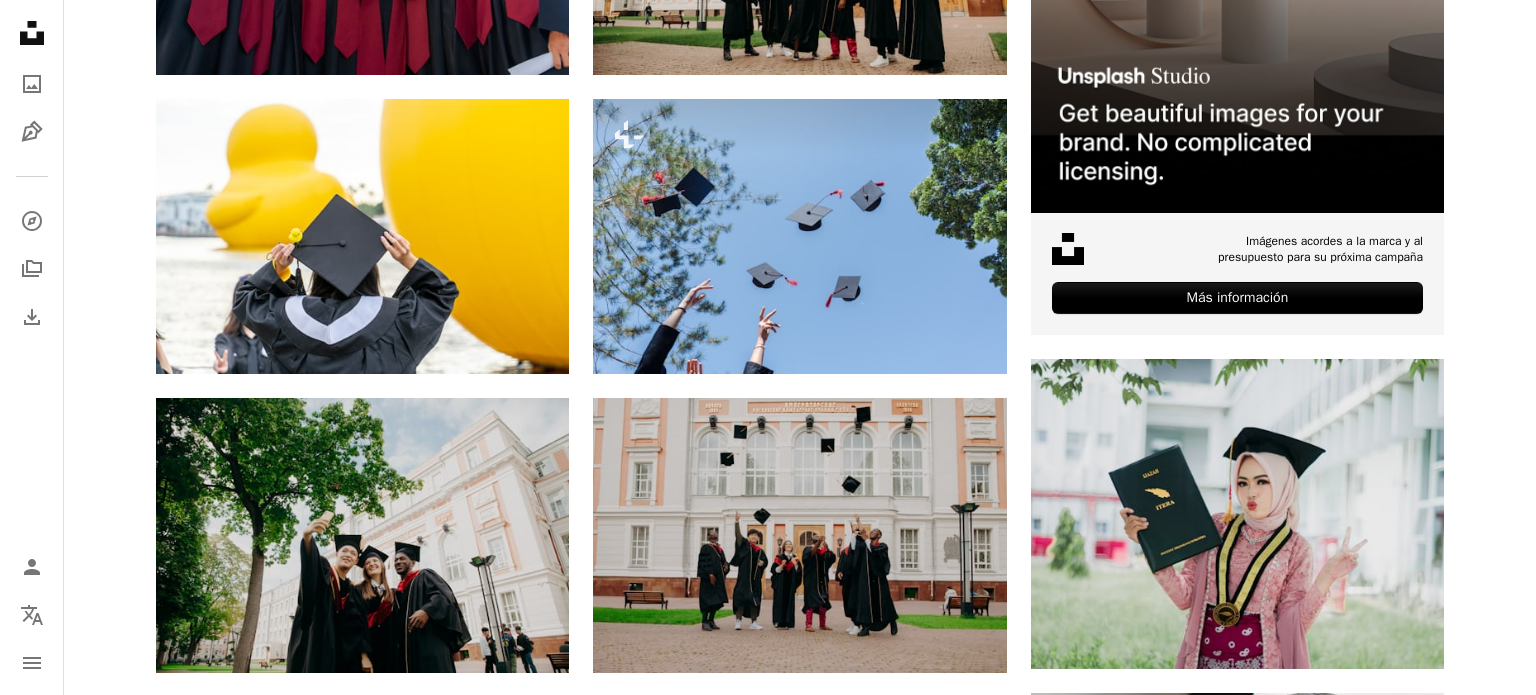 click on "An X shape Imágenes premium, listas para usar. Obtén acceso ilimitado. A plus sign Contenido solo para miembros añadido mensualmente A plus sign Descargas ilimitadas libres de derechos A plus sign Ilustraciones Nuevo A plus sign Protecciones legales mejoradas anualmente 66 %  de descuento mensualmente 12 $   4 $ Dólar estadounidense al mes * Obtener  Unsplash+ *Cuando se paga anualmente, se factura por adelantado  48 $ Más los impuestos aplicables. Se renueva automáticamente. Cancela cuando quieras." at bounding box center (768, 3422) 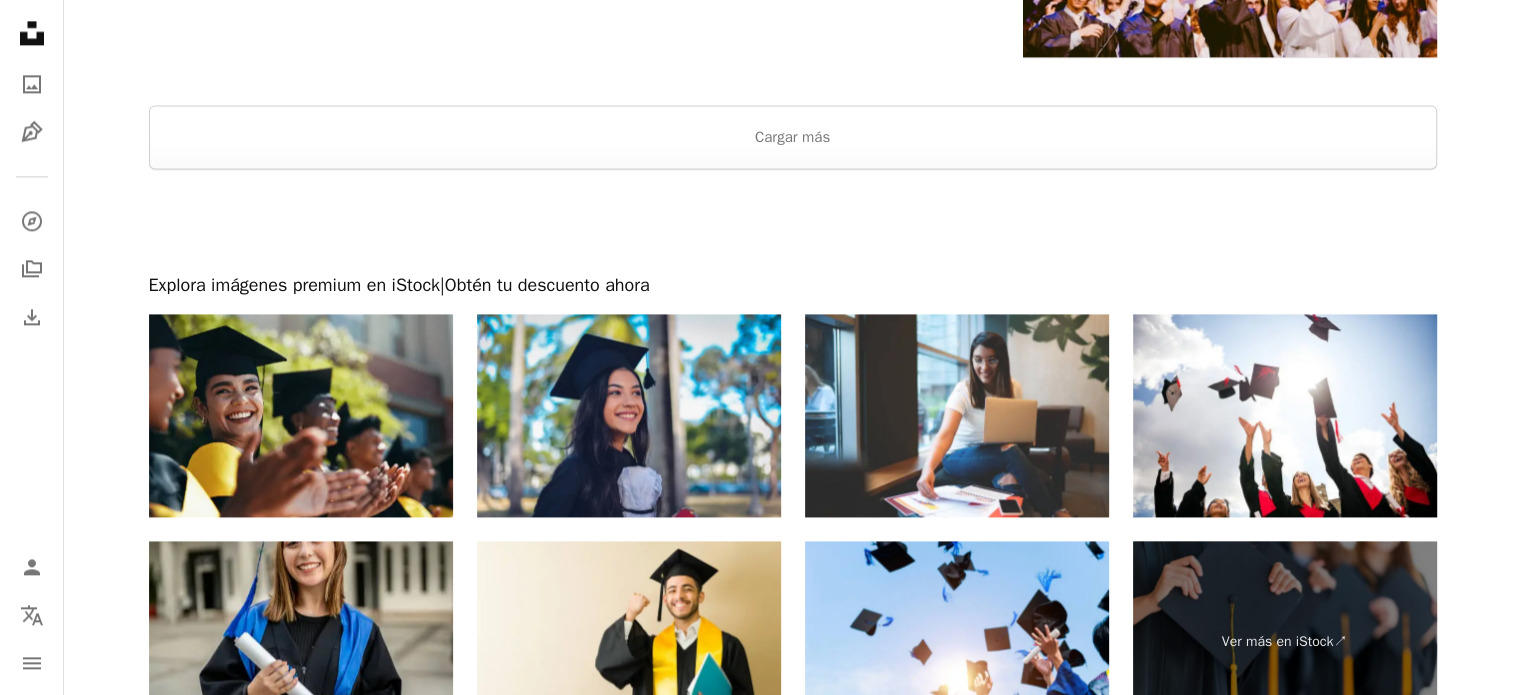 scroll, scrollTop: 2700, scrollLeft: 0, axis: vertical 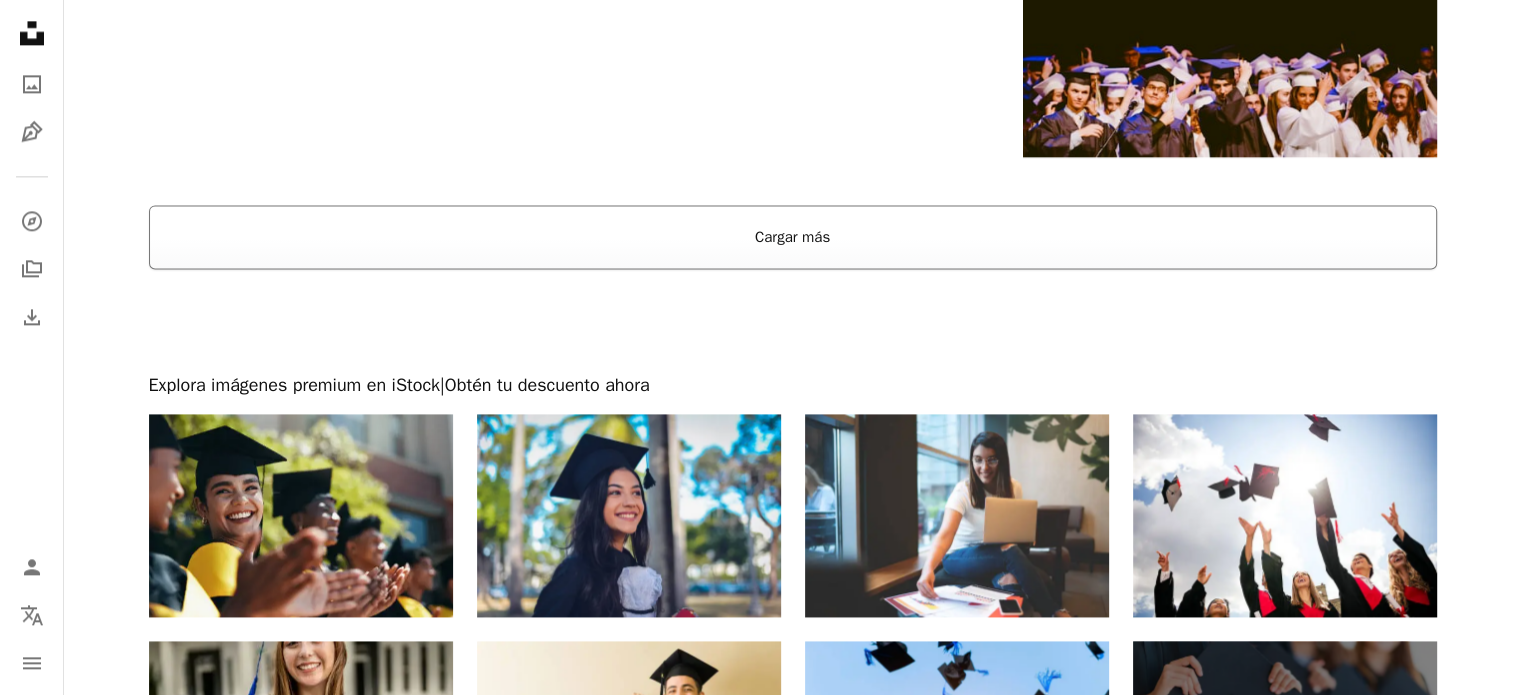 click on "Cargar más" at bounding box center (792, 237) 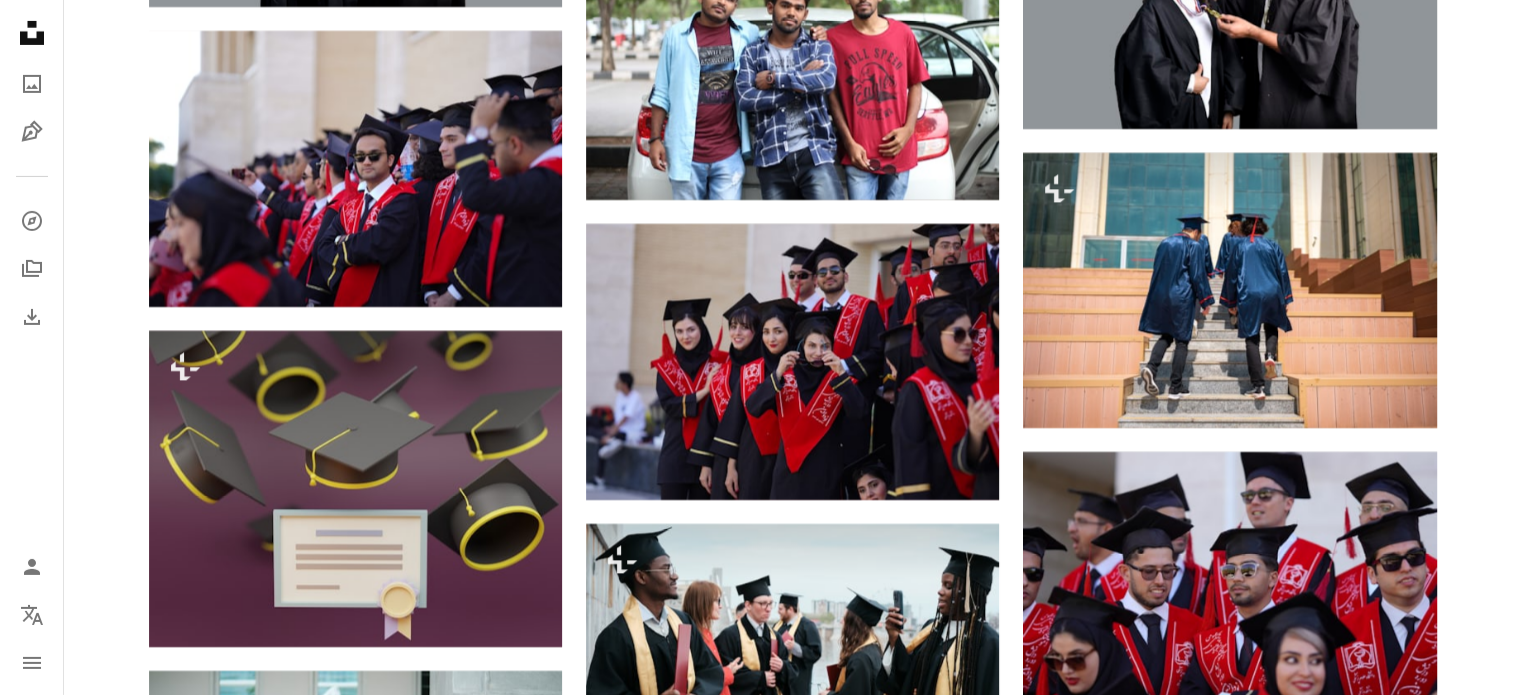 scroll, scrollTop: 14600, scrollLeft: 0, axis: vertical 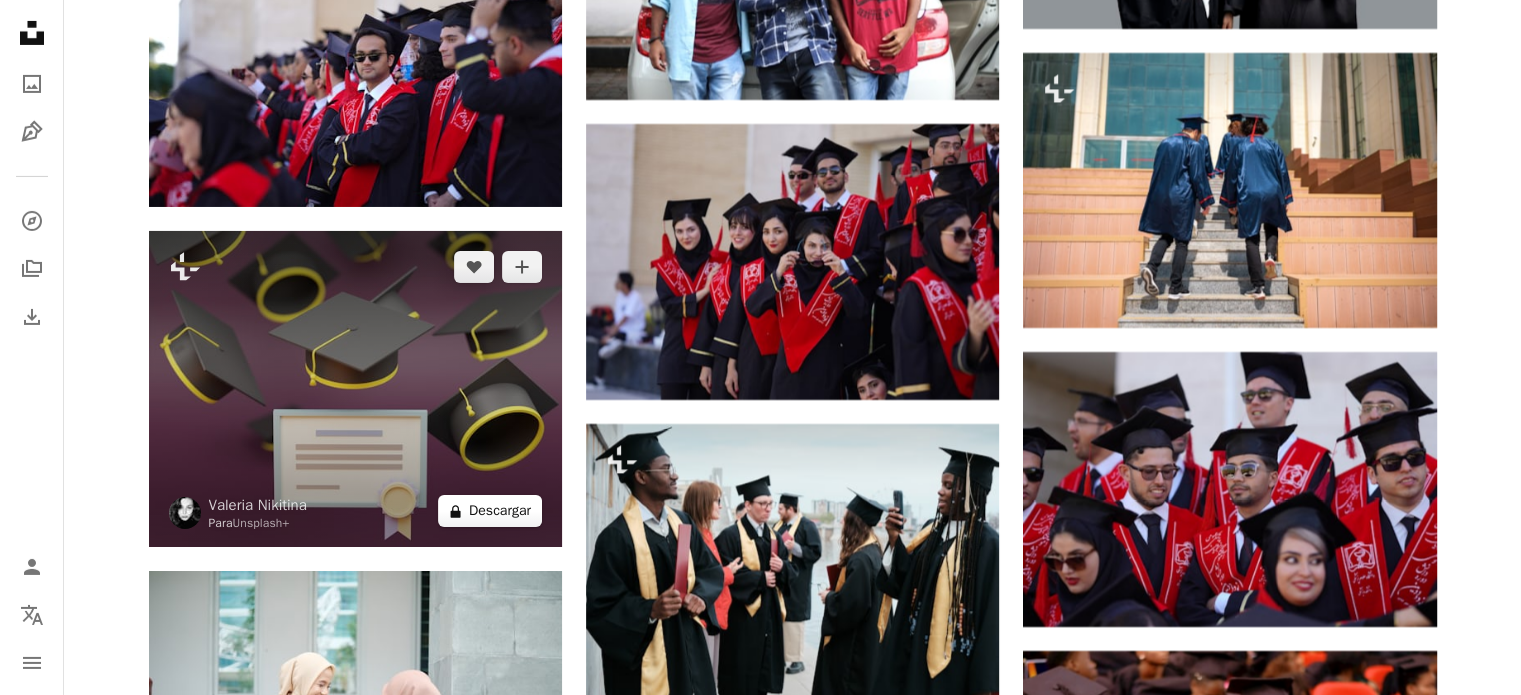 click on "Descargar" at bounding box center (500, 510) 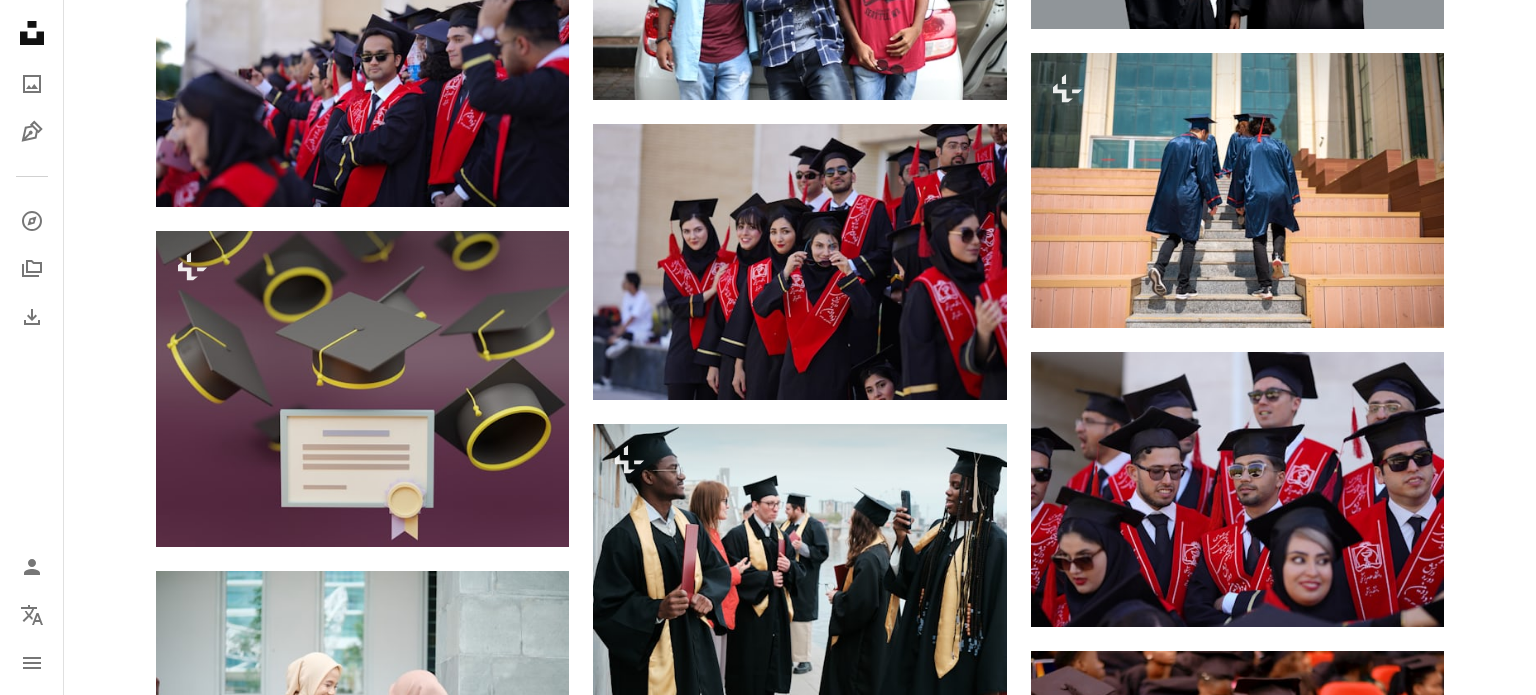 click on "An X shape Imágenes premium, listas para usar. Obtén acceso ilimitado. A plus sign Contenido solo para miembros añadido mensualmente A plus sign Descargas ilimitadas libres de derechos A plus sign Ilustraciones Nuevo A plus sign Protecciones legales mejoradas anualmente 66 %  de descuento mensualmente 12 $   4 $ Dólar estadounidense al mes * Obtener  Unsplash+ *Cuando se paga anualmente, se factura por adelantado  48 $ Más los impuestos aplicables. Se renueva automáticamente. Cancela cuando quieras." at bounding box center (768, 3071) 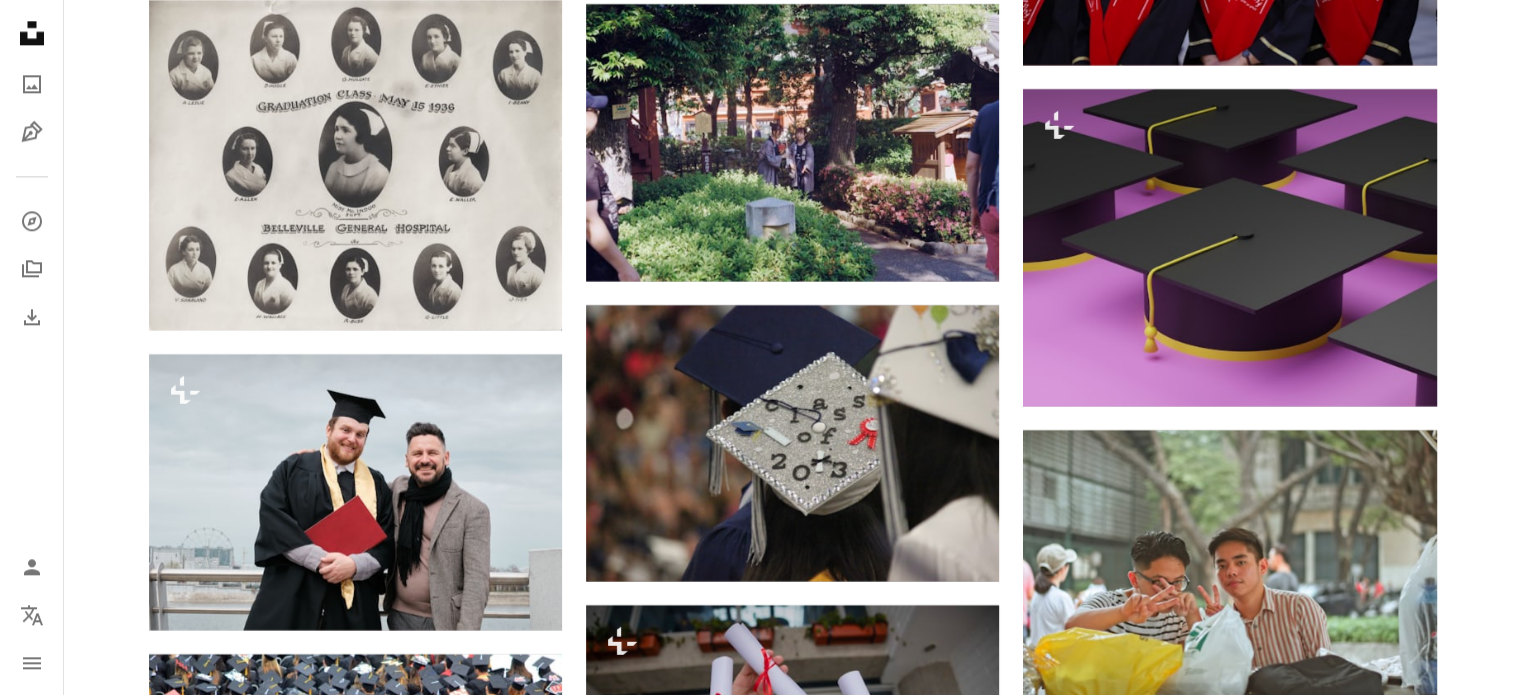 scroll, scrollTop: 25200, scrollLeft: 0, axis: vertical 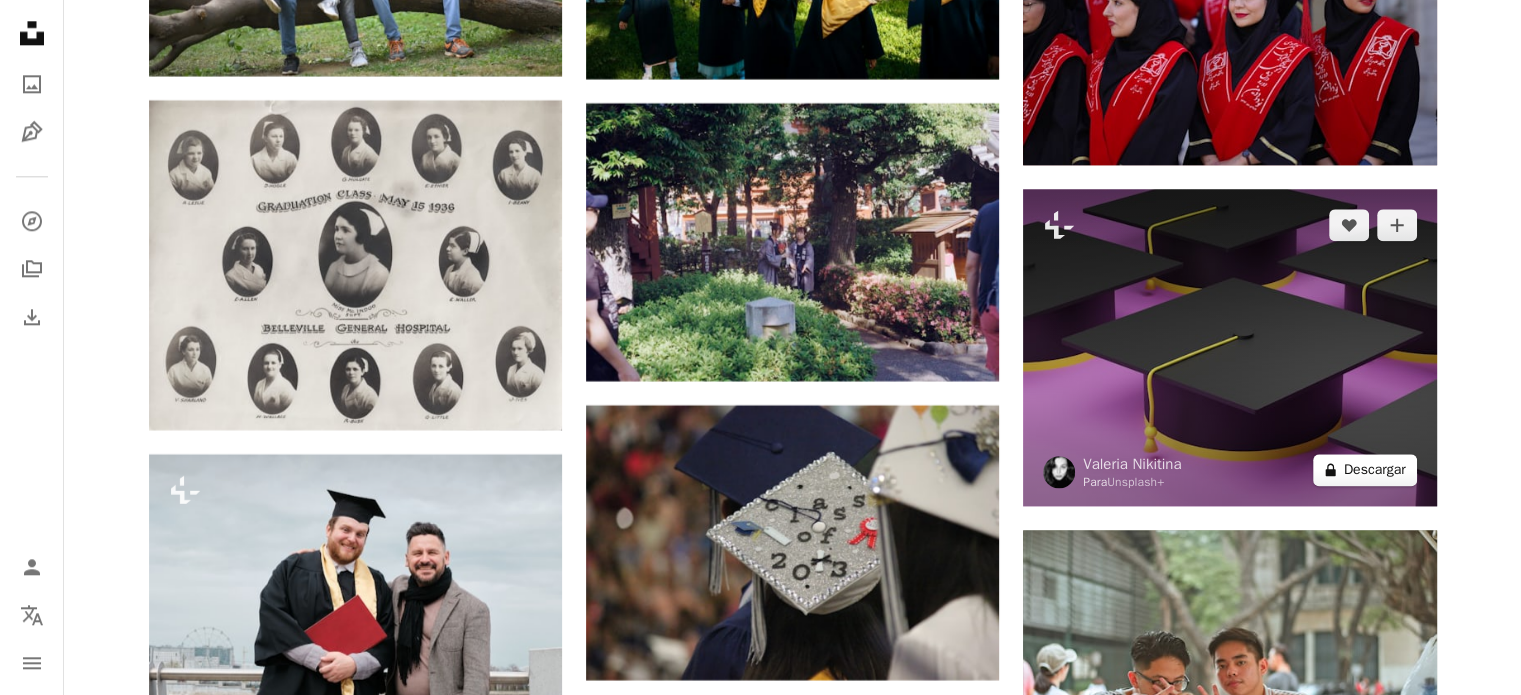 click on "A lock Descargar" at bounding box center [1365, 470] 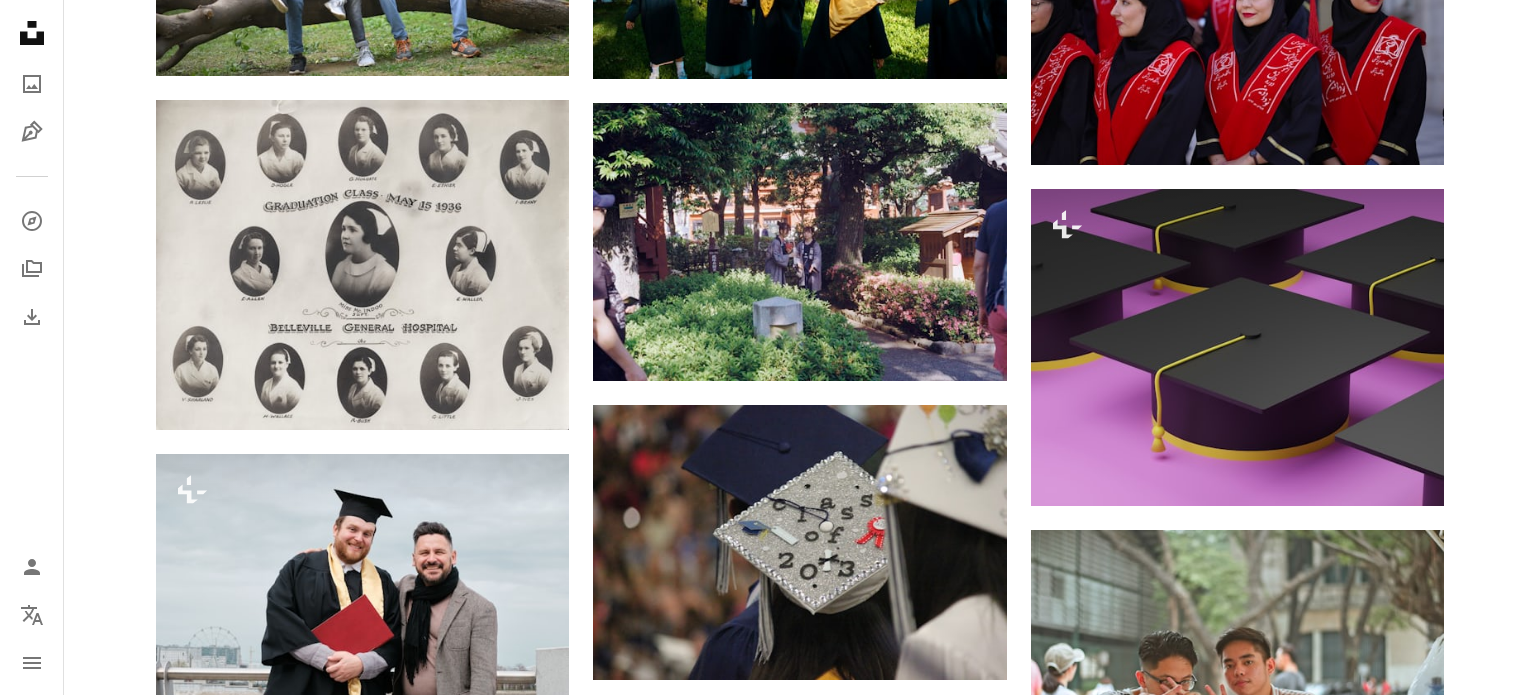 click on "An X shape Imágenes premium, listas para usar. Obtén acceso ilimitado. A plus sign Contenido solo para miembros añadido mensualmente A plus sign Descargas ilimitadas libres de derechos A plus sign Ilustraciones Nuevo A plus sign Protecciones legales mejoradas anualmente 66 %  de descuento mensualmente 12 $   4 $ Dólar estadounidense al mes * Obtener  Unsplash+ *Cuando se paga anualmente, se factura por adelantado  48 $ Más los impuestos aplicables. Se renueva automáticamente. Cancela cuando quieras." at bounding box center [768, 4747] 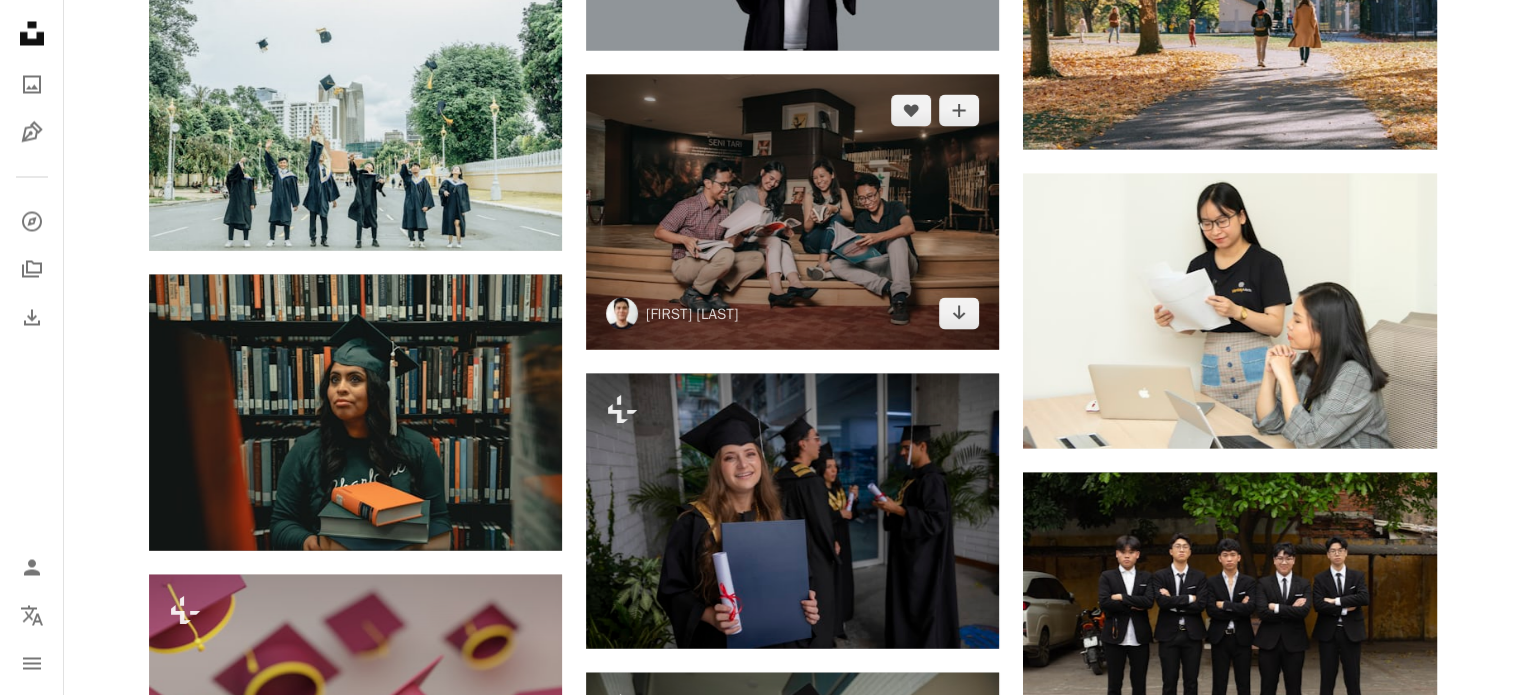 scroll, scrollTop: 33900, scrollLeft: 0, axis: vertical 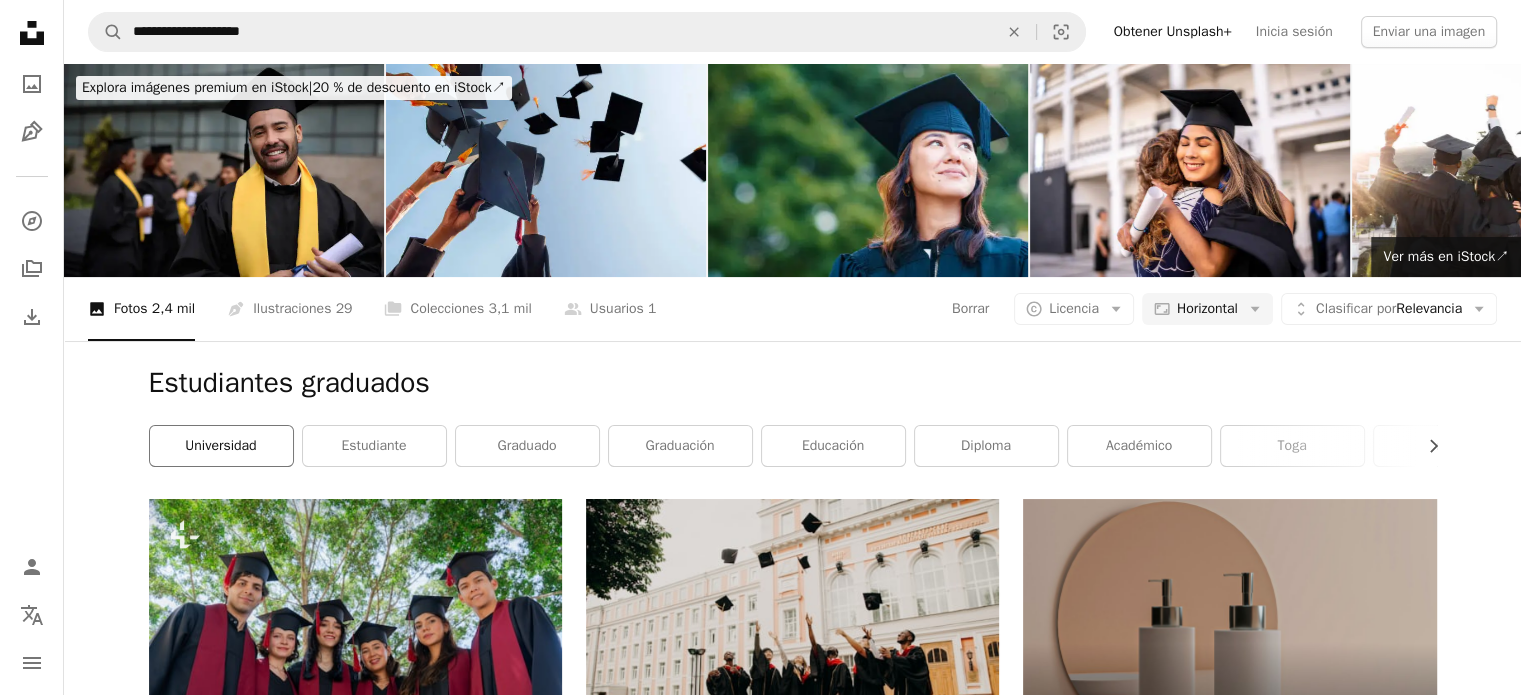 click on "universidad" at bounding box center [221, 446] 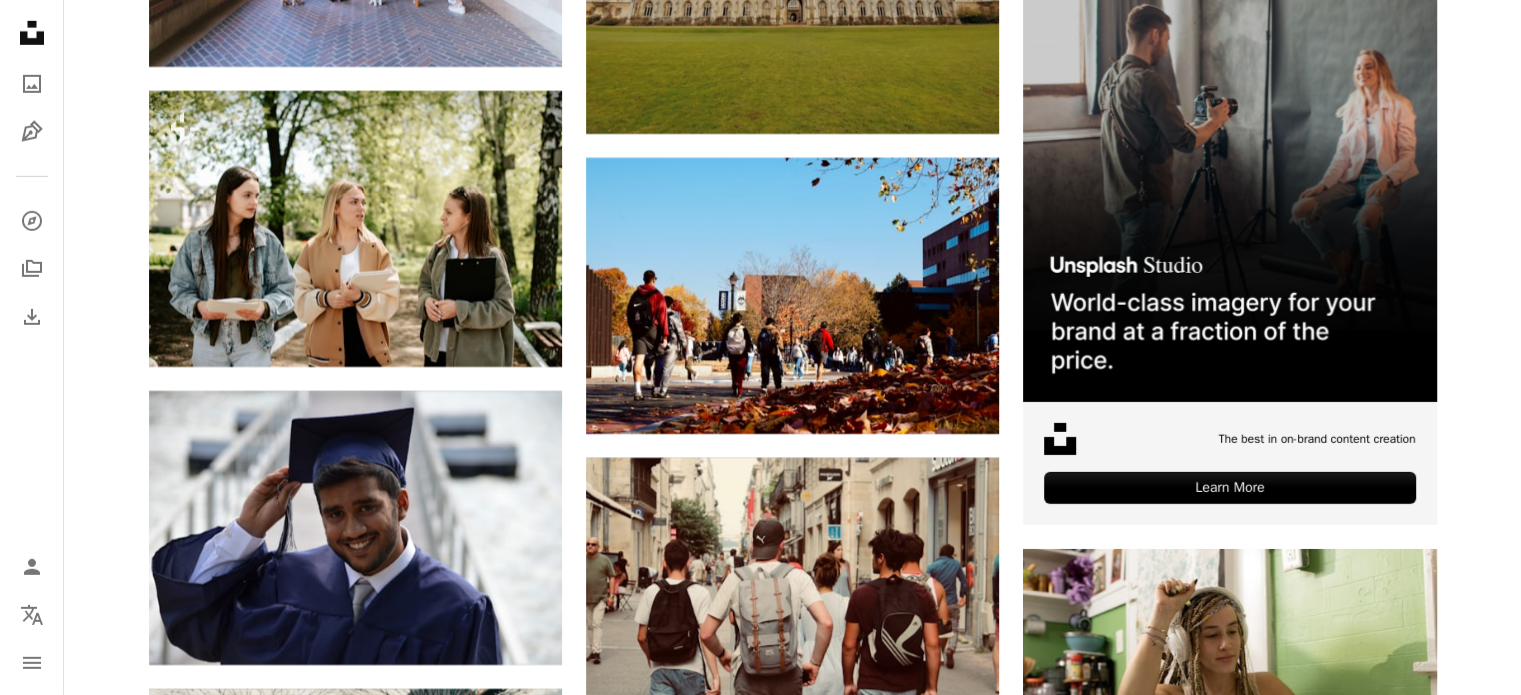 scroll, scrollTop: 6500, scrollLeft: 0, axis: vertical 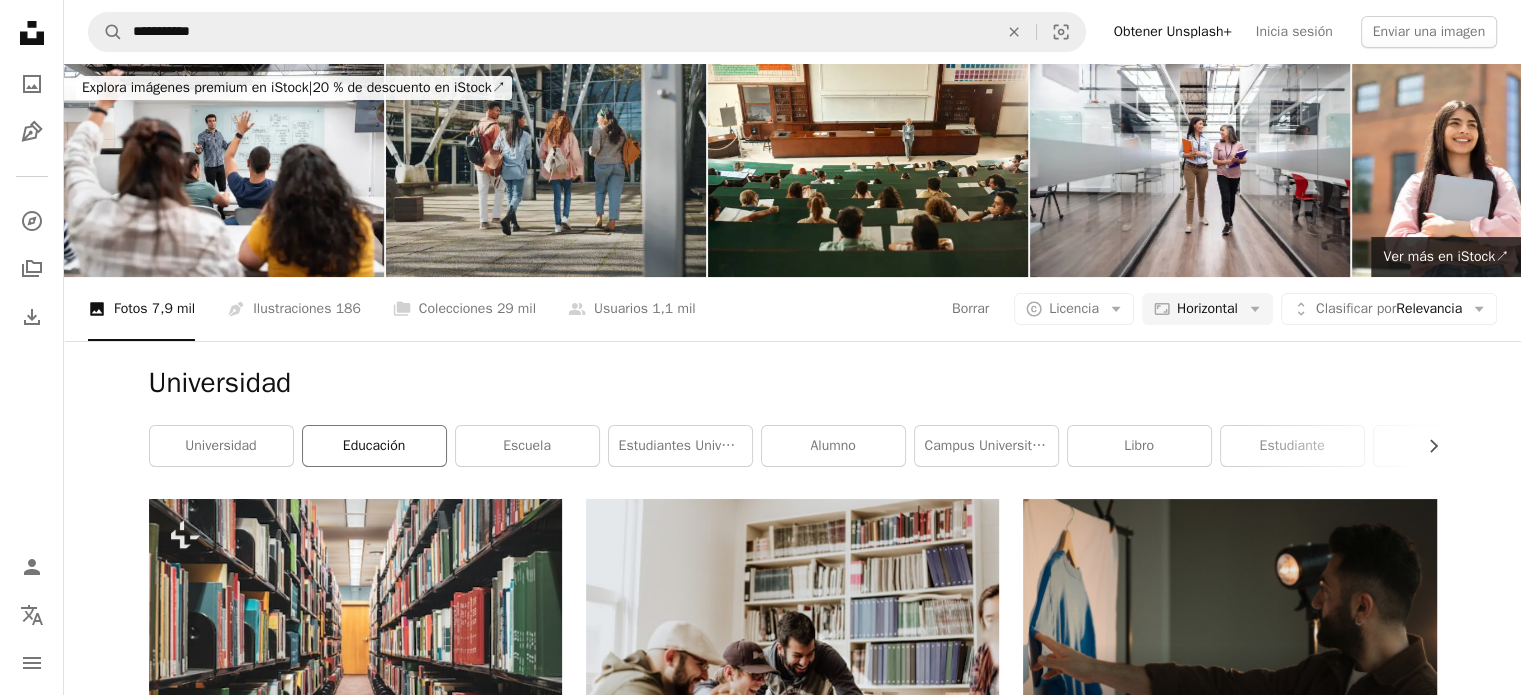 click on "educación" at bounding box center [374, 446] 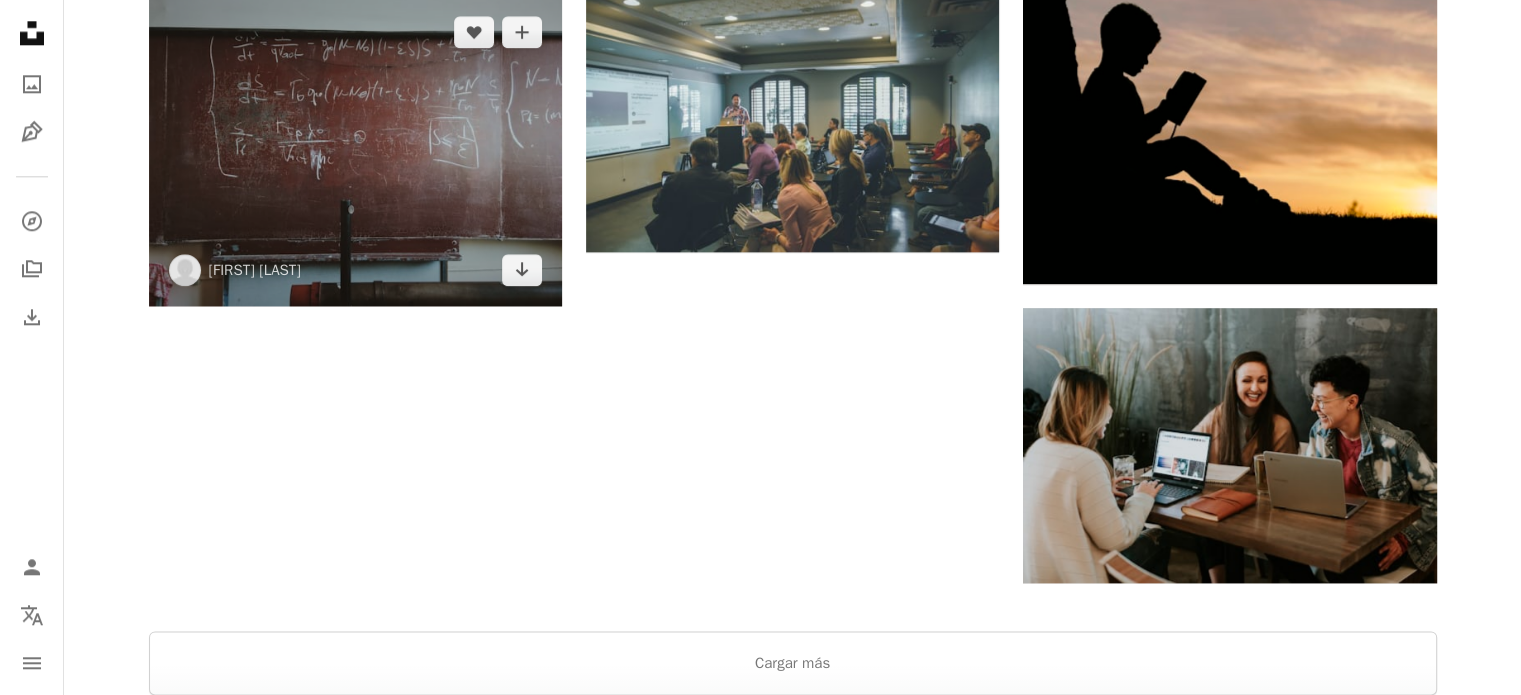 scroll, scrollTop: 2500, scrollLeft: 0, axis: vertical 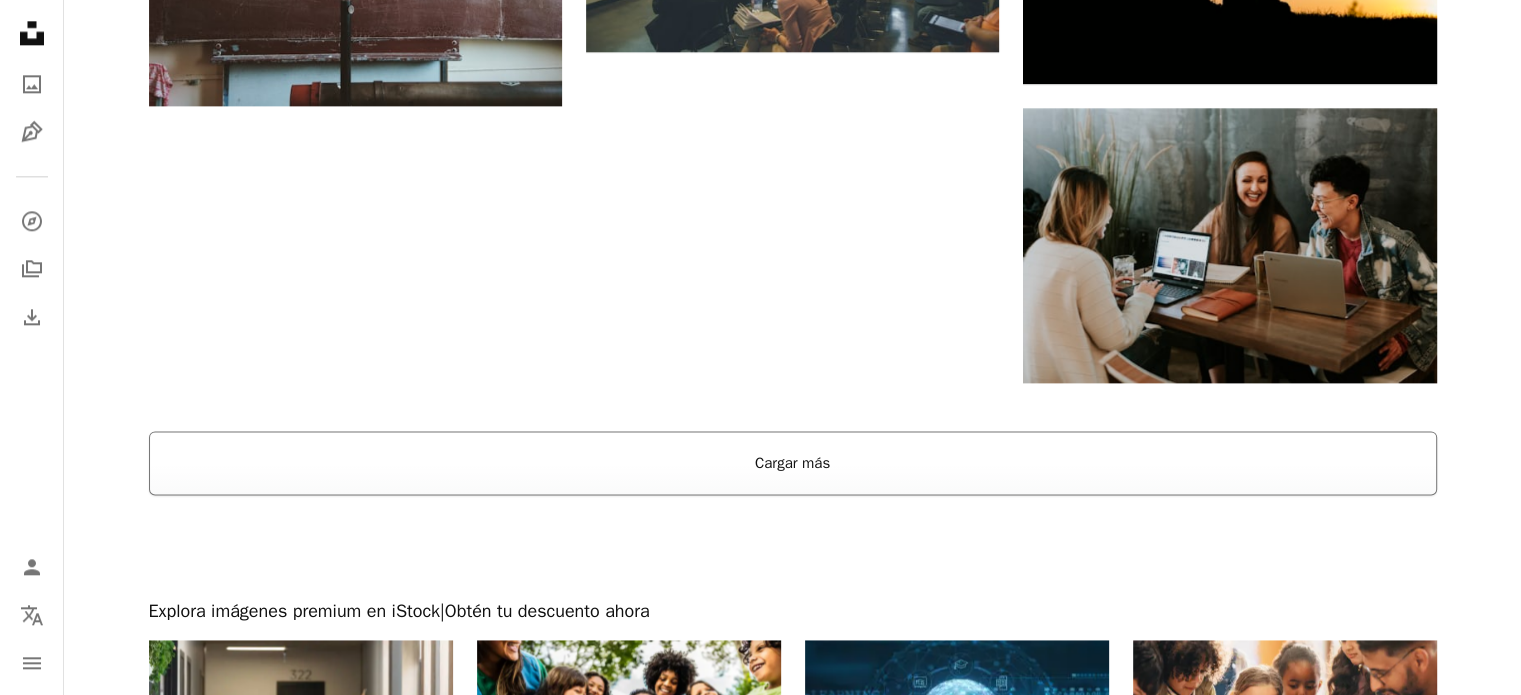 click on "Cargar más" at bounding box center [793, 463] 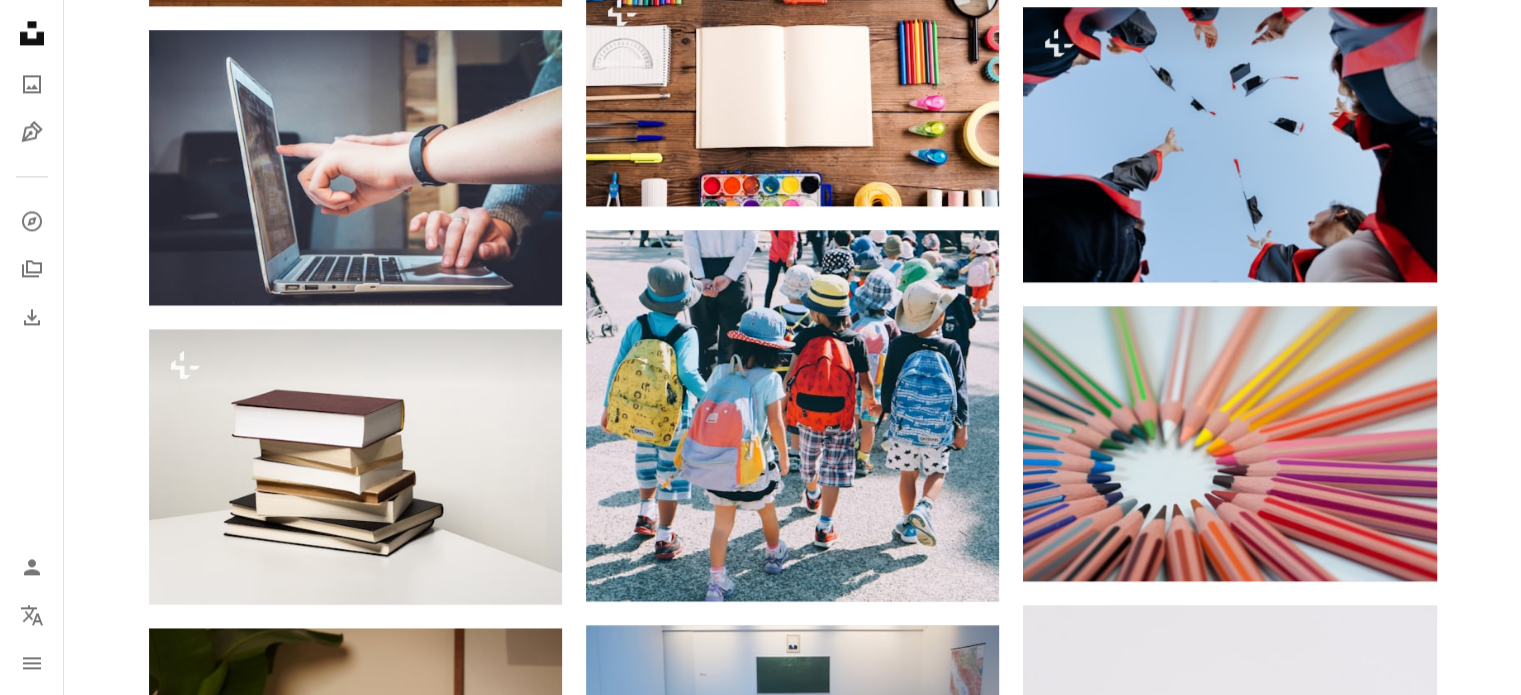 scroll, scrollTop: 2800, scrollLeft: 0, axis: vertical 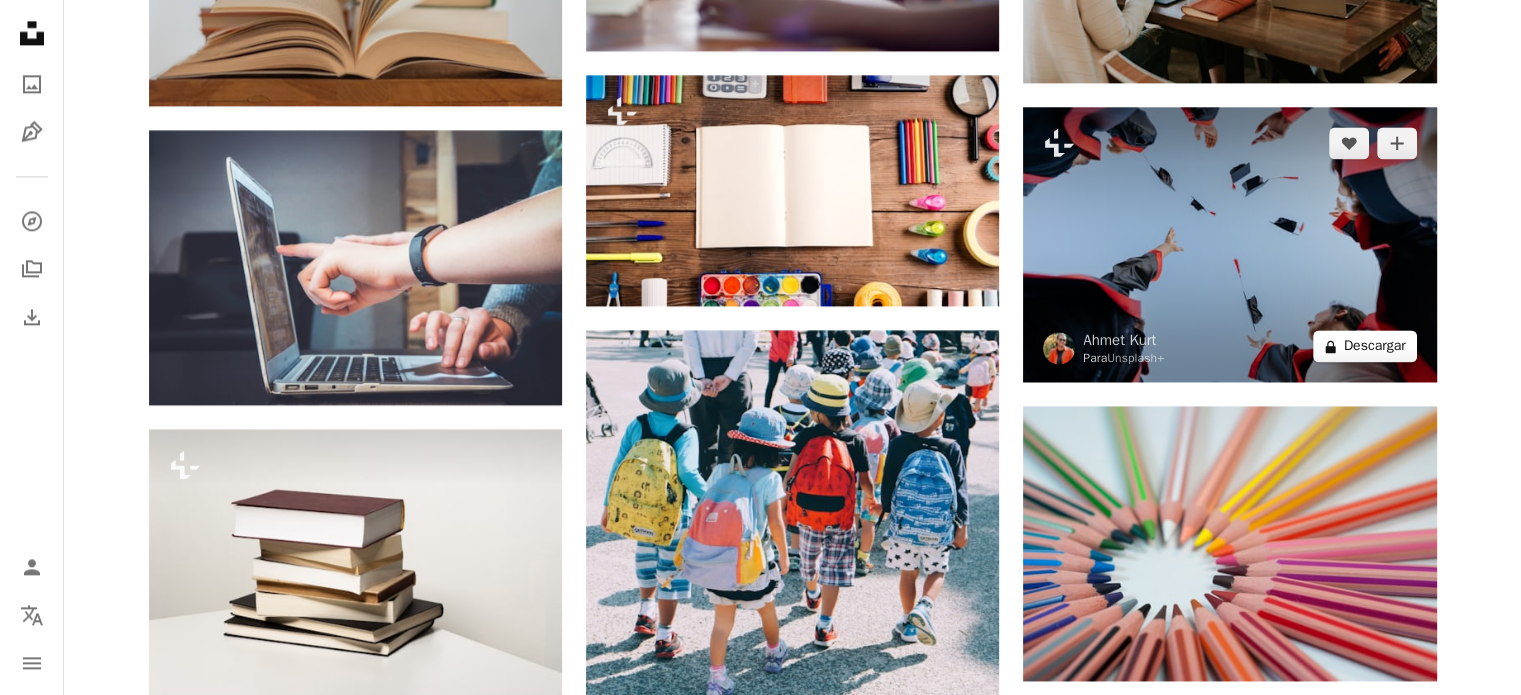 click on "A lock Descargar" at bounding box center (1365, 346) 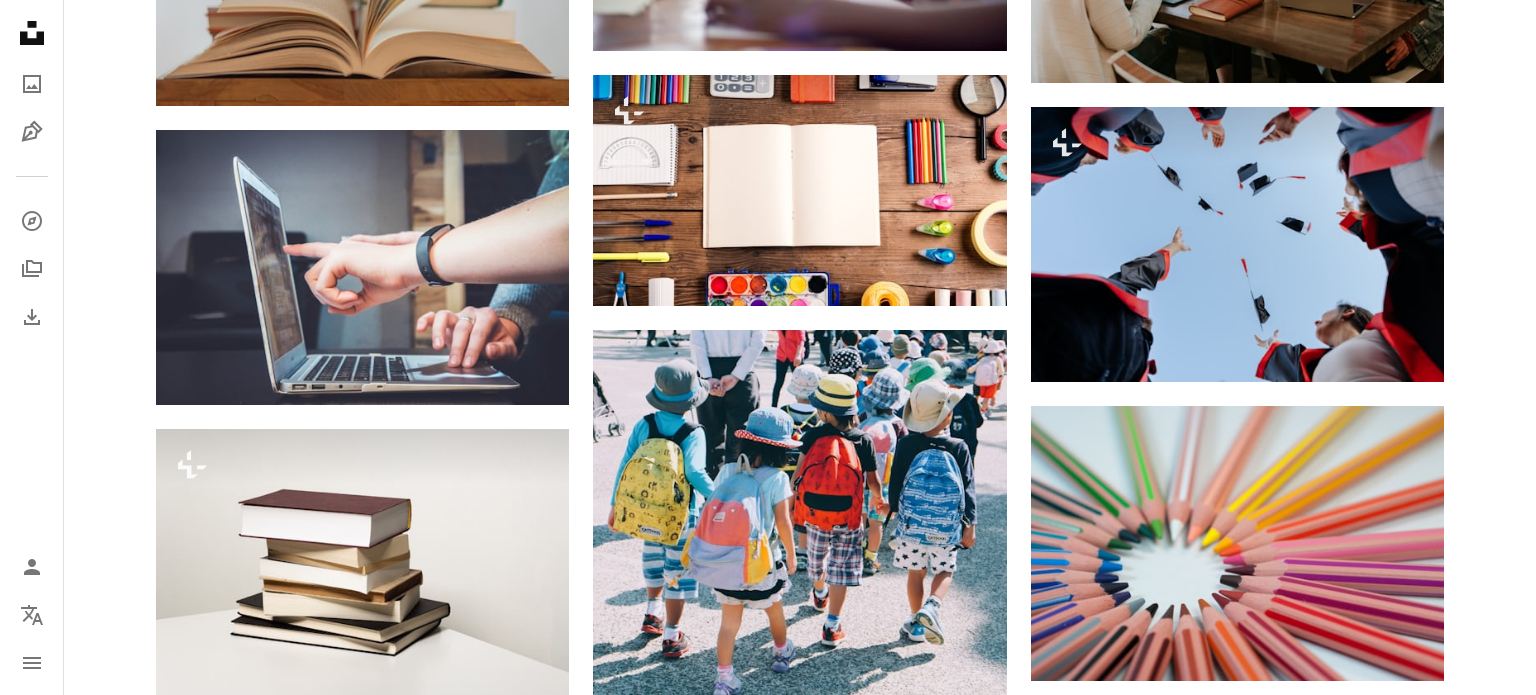 click on "An X shape Imágenes premium, listas para usar. Obtén acceso ilimitado. A plus sign Contenido solo para miembros añadido mensualmente A plus sign Descargas ilimitadas libres de derechos A plus sign Ilustraciones  Nuevo A plus sign Protecciones legales mejoradas anualmente 66 %  de descuento mensualmente 12 $   4 $ USD al mes * Obtener  Unsplash+ *Cuando se paga anualmente, se factura por adelantado  48 $ Más los impuestos aplicables. Se renueva automáticamente. Cancela cuando quieras." at bounding box center (768, 5251) 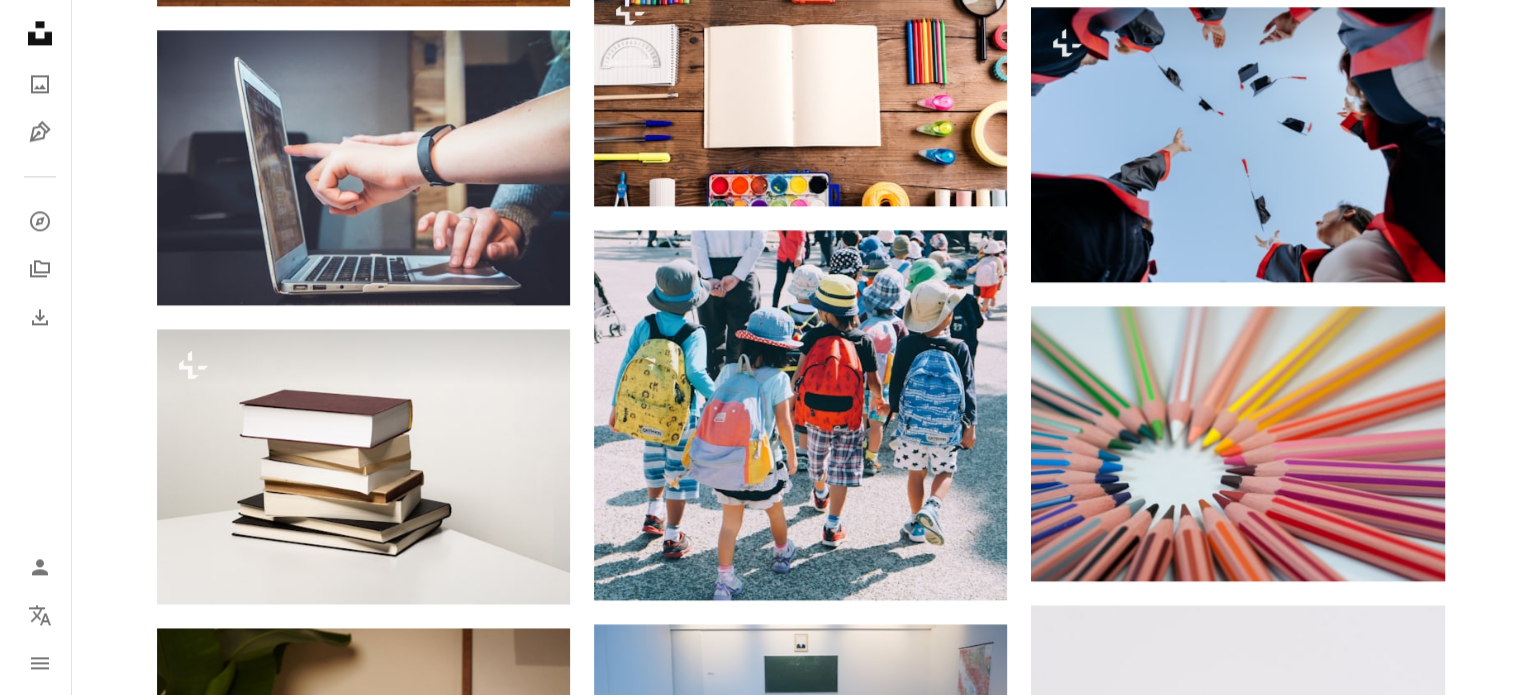 scroll, scrollTop: 3000, scrollLeft: 0, axis: vertical 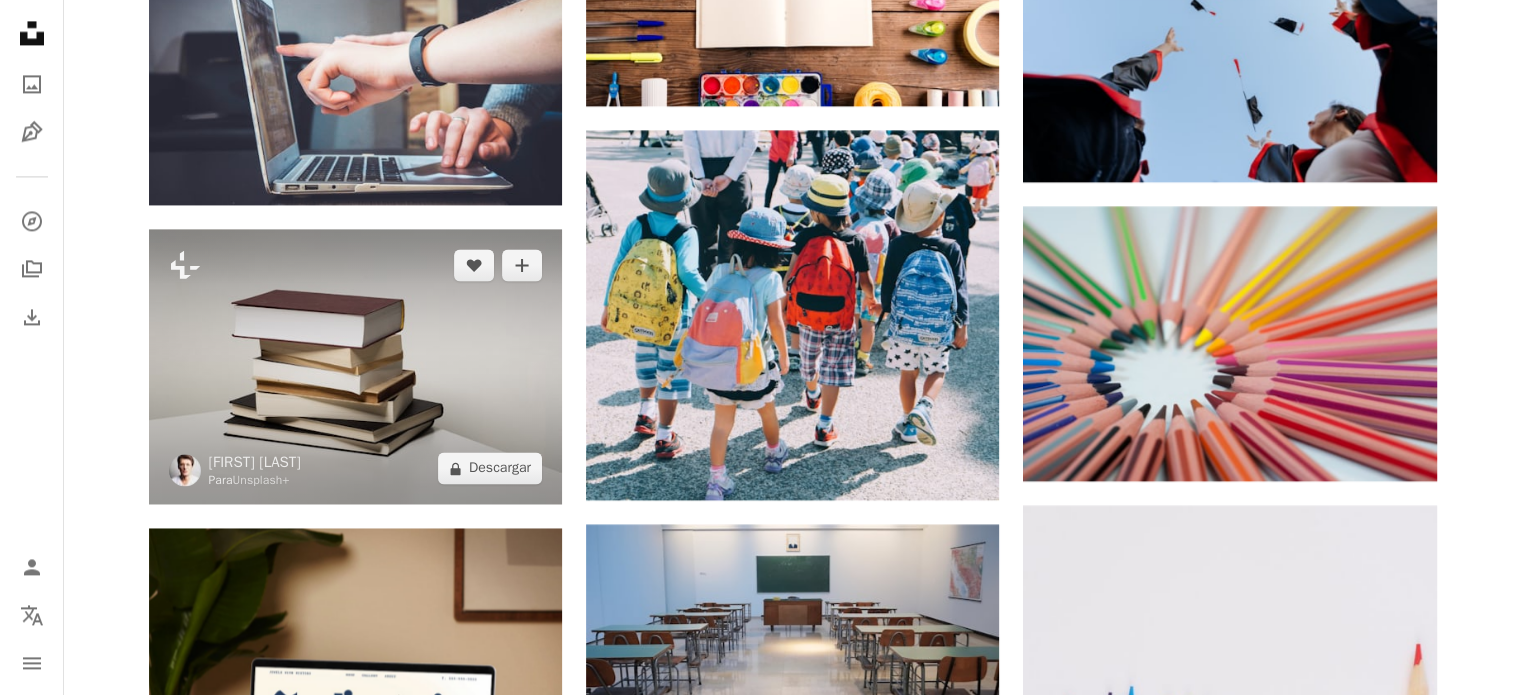 click at bounding box center [355, 366] 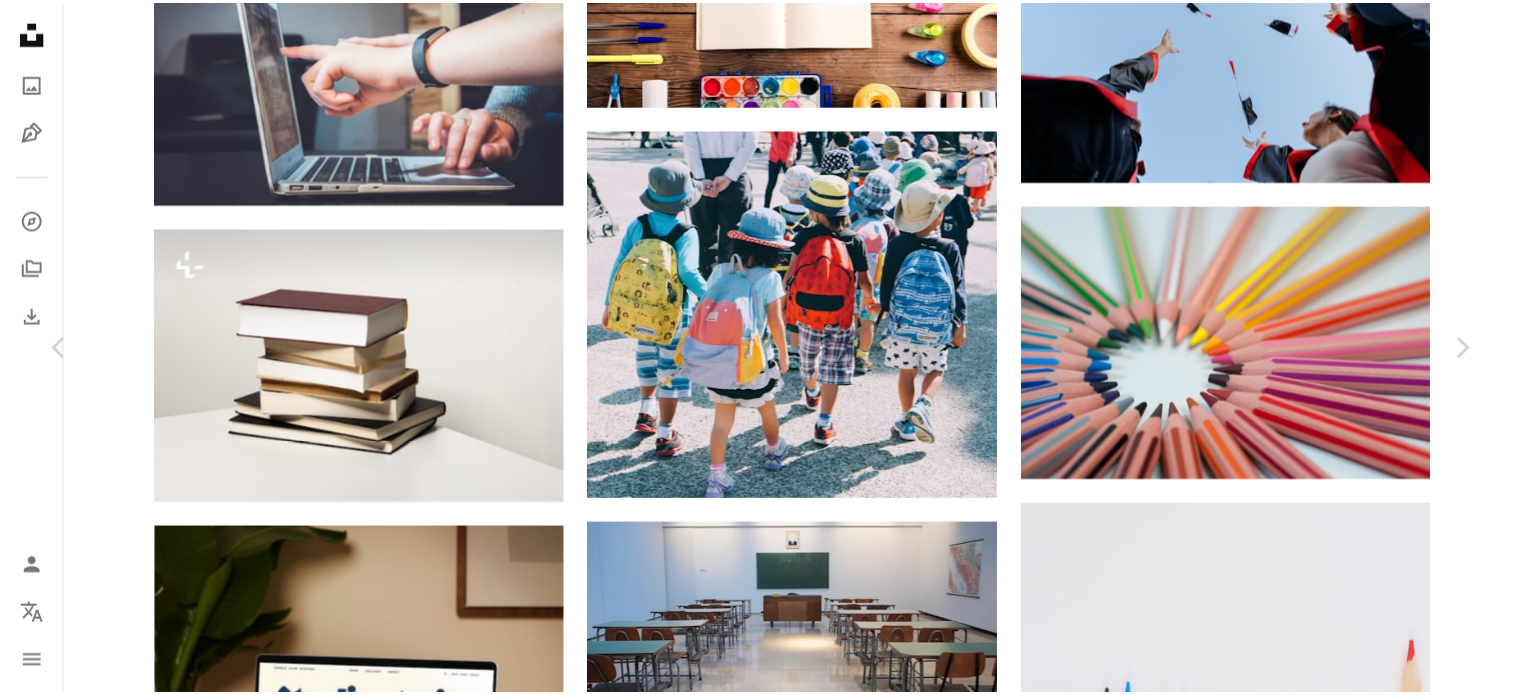 scroll, scrollTop: 100, scrollLeft: 0, axis: vertical 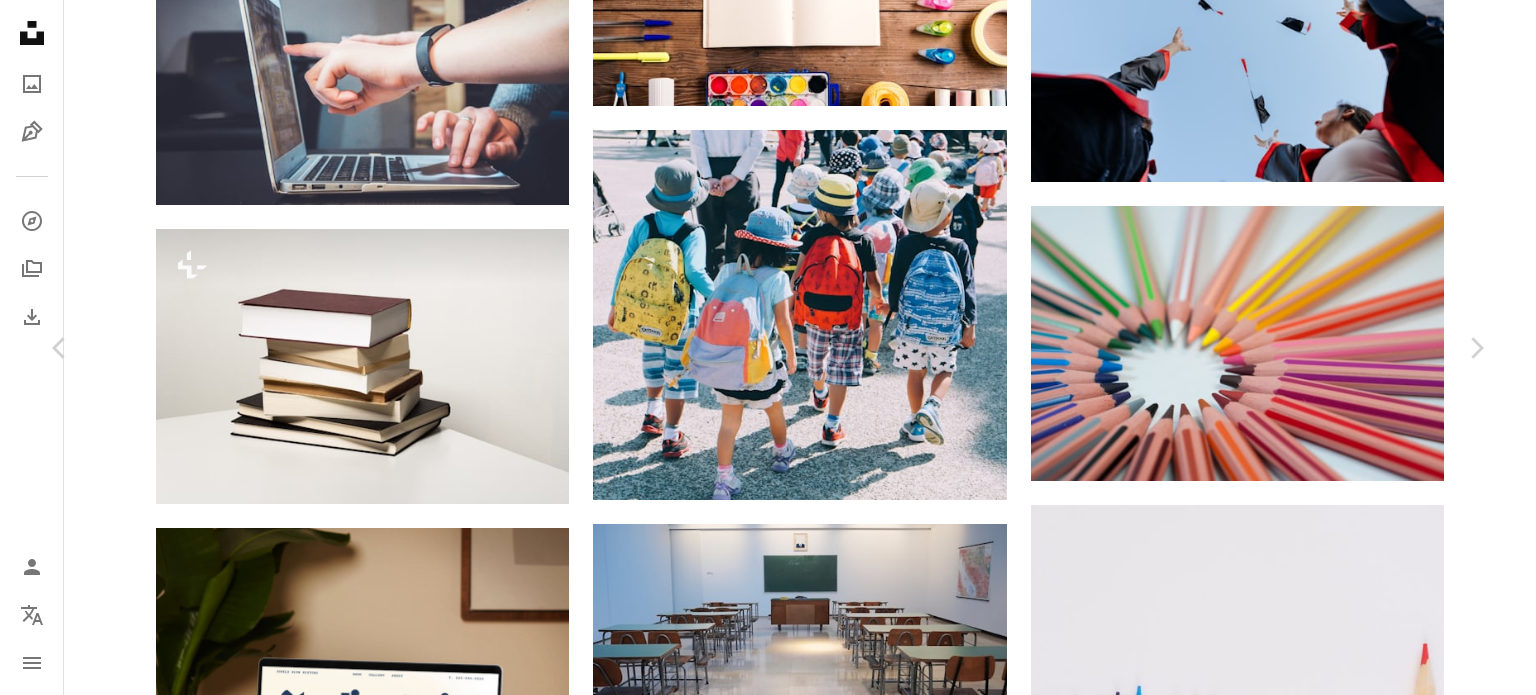 click on "An X shape Chevron left Chevron right [FIRST] [LAST] Para  Unsplash+ A heart A plus sign A lock Descargar Zoom in A forward-right arrow Compartir More Actions Calendar outlined Publicado el  [DATE] Safety Con la  Licencia Unsplash+ escuela libros libro Fondo blanco aprendizaje lectura abogado conocimiento aprender libro de lectura Pila de libros reportando Librería Aula universitaria Pila de libros publicación pila de libros educativo educar uni Imágenes de dominio público De esta serie Plus sign for Unsplash+ Imágenes relacionadas Plus sign for Unsplash+ A heart A plus sign [FIRST] [LAST] Para  Unsplash+ A lock Descargar Plus sign for Unsplash+ A heart A plus sign Planet Volumes Para  Unsplash+ A lock Descargar Plus sign for Unsplash+ A heart A plus sign [FIRST] [LAST] Para  Unsplash+ A lock Descargar Plus sign for Unsplash+ A heart A plus sign [FIRST] [LAST] Para  Unsplash+ A lock Descargar Plus sign for Unsplash+ A heart A plus sign [FIRST] [LAST] Para  Unsplash+ A lock Para" at bounding box center (768, 5051) 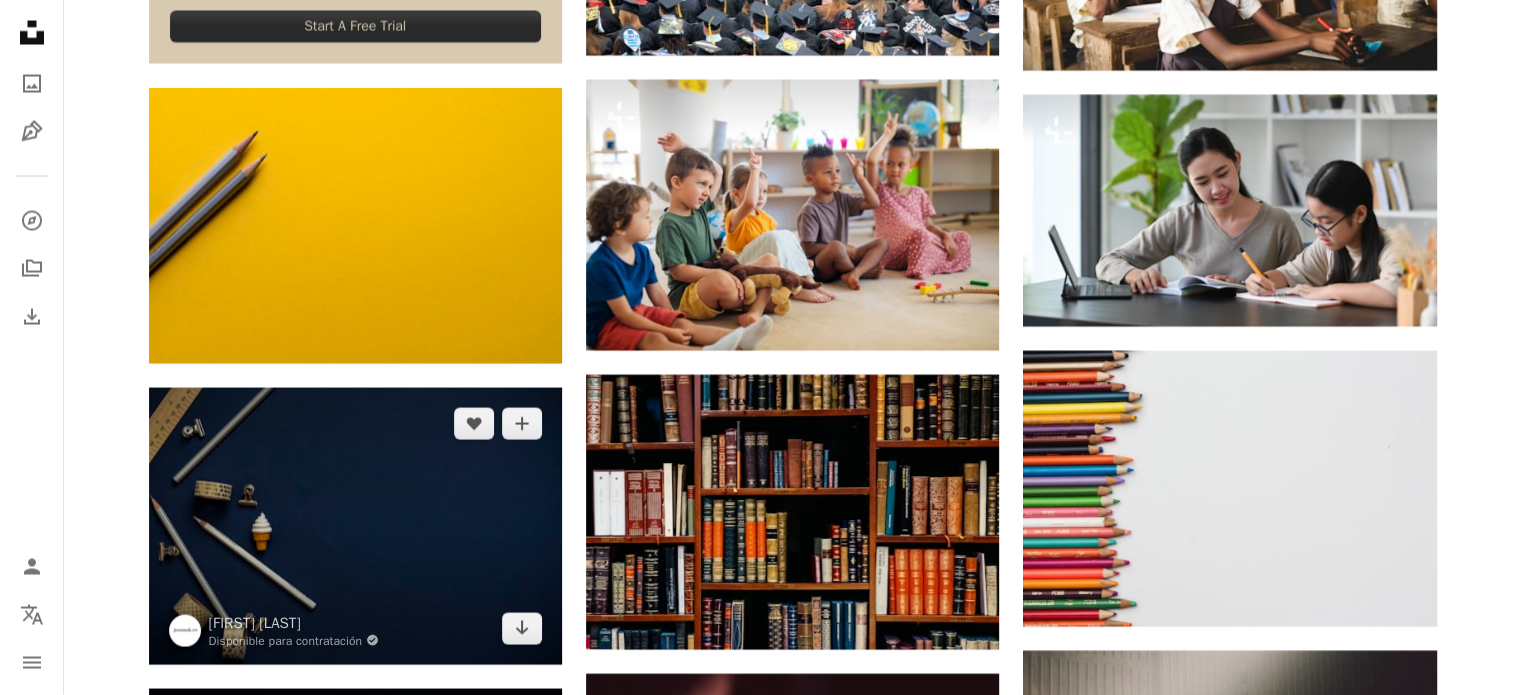 scroll, scrollTop: 4100, scrollLeft: 0, axis: vertical 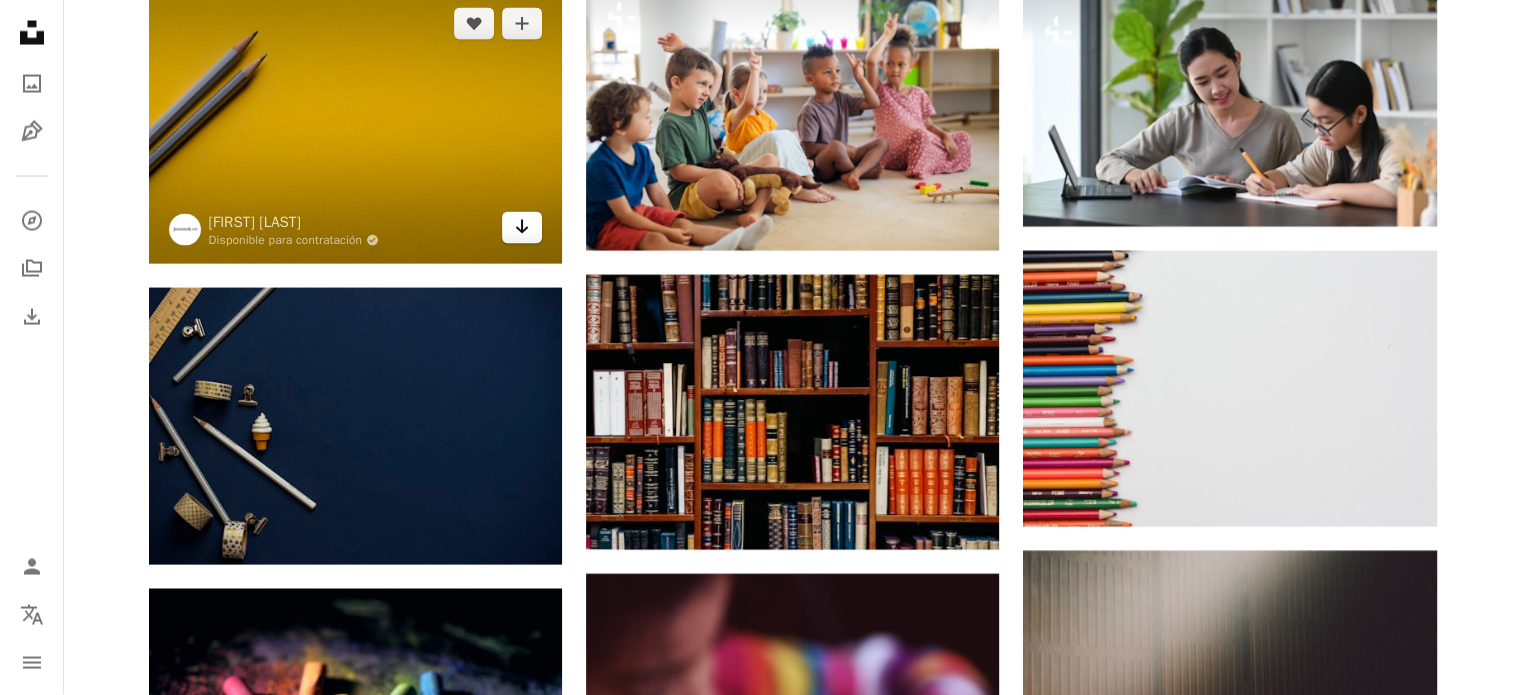 click on "Arrow pointing down" at bounding box center [522, 228] 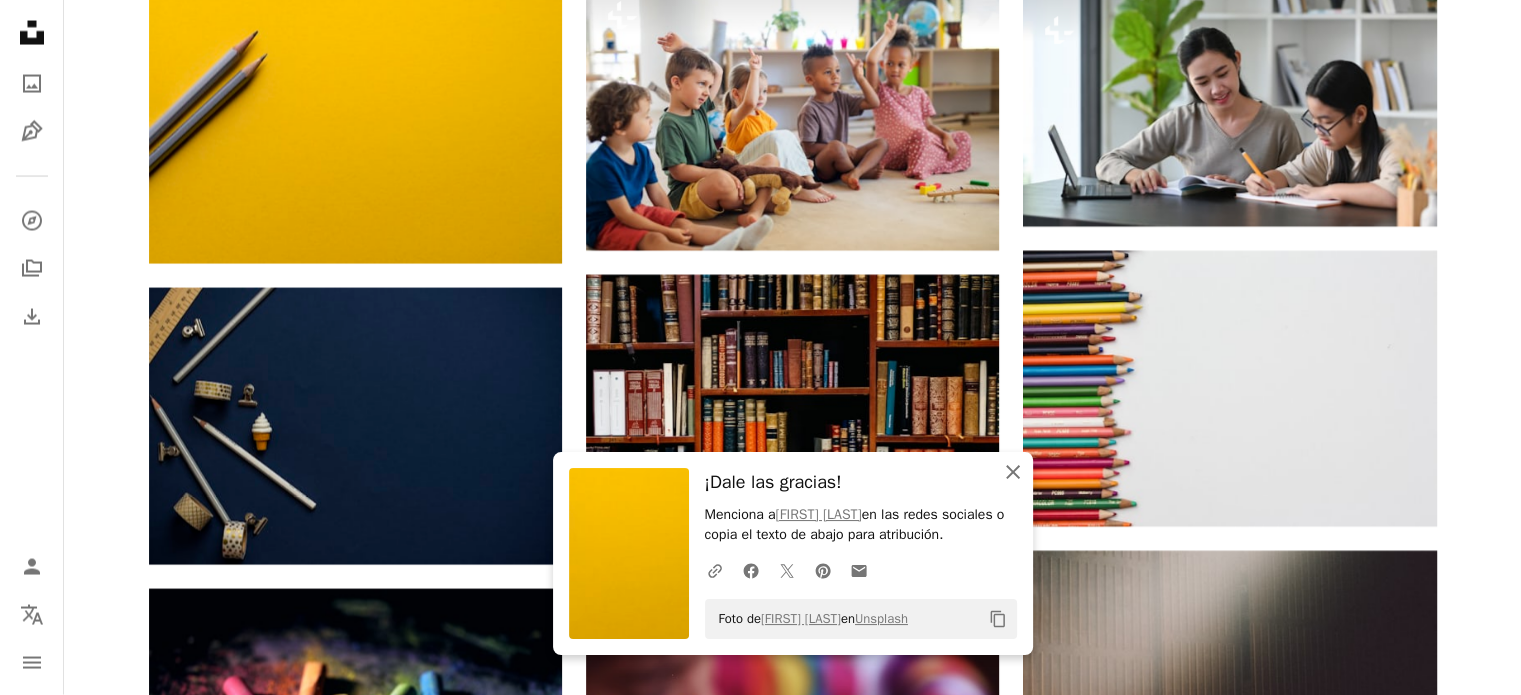 click 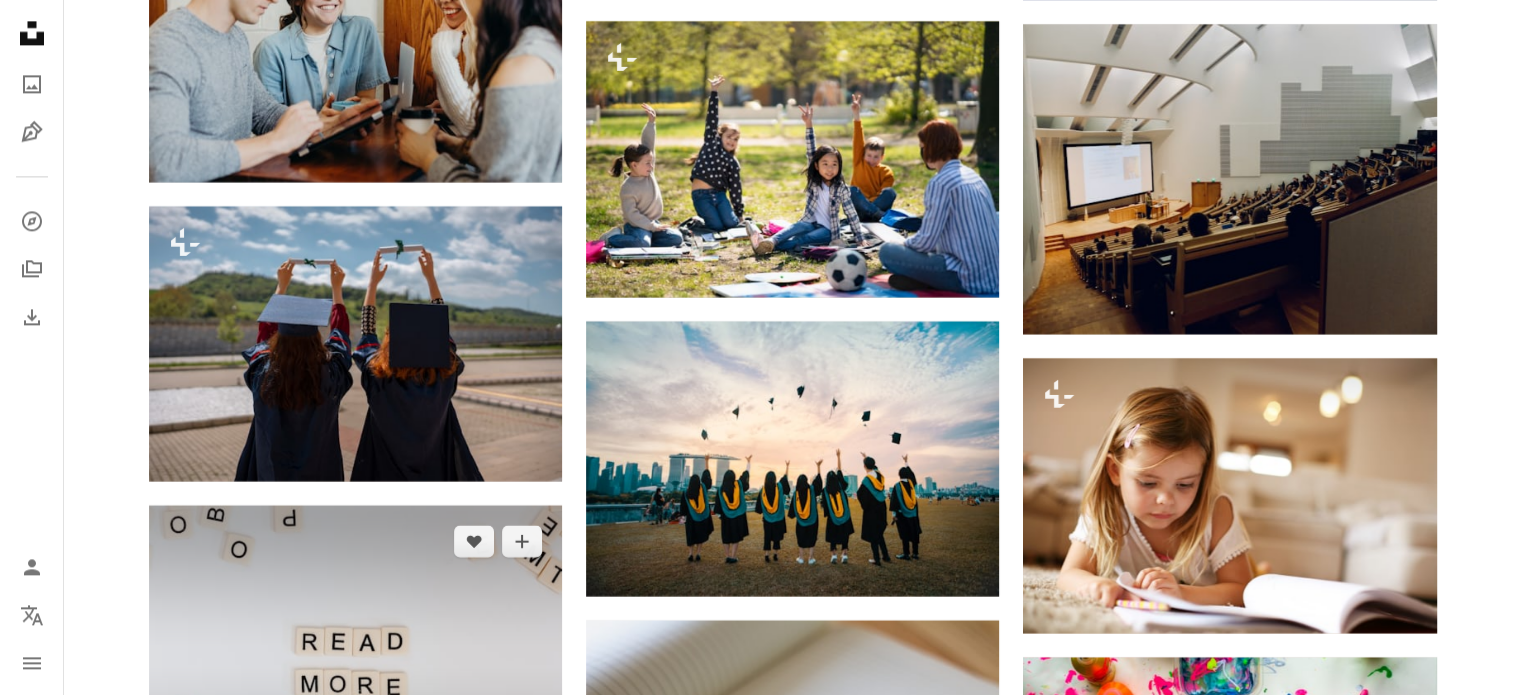 scroll, scrollTop: 10500, scrollLeft: 0, axis: vertical 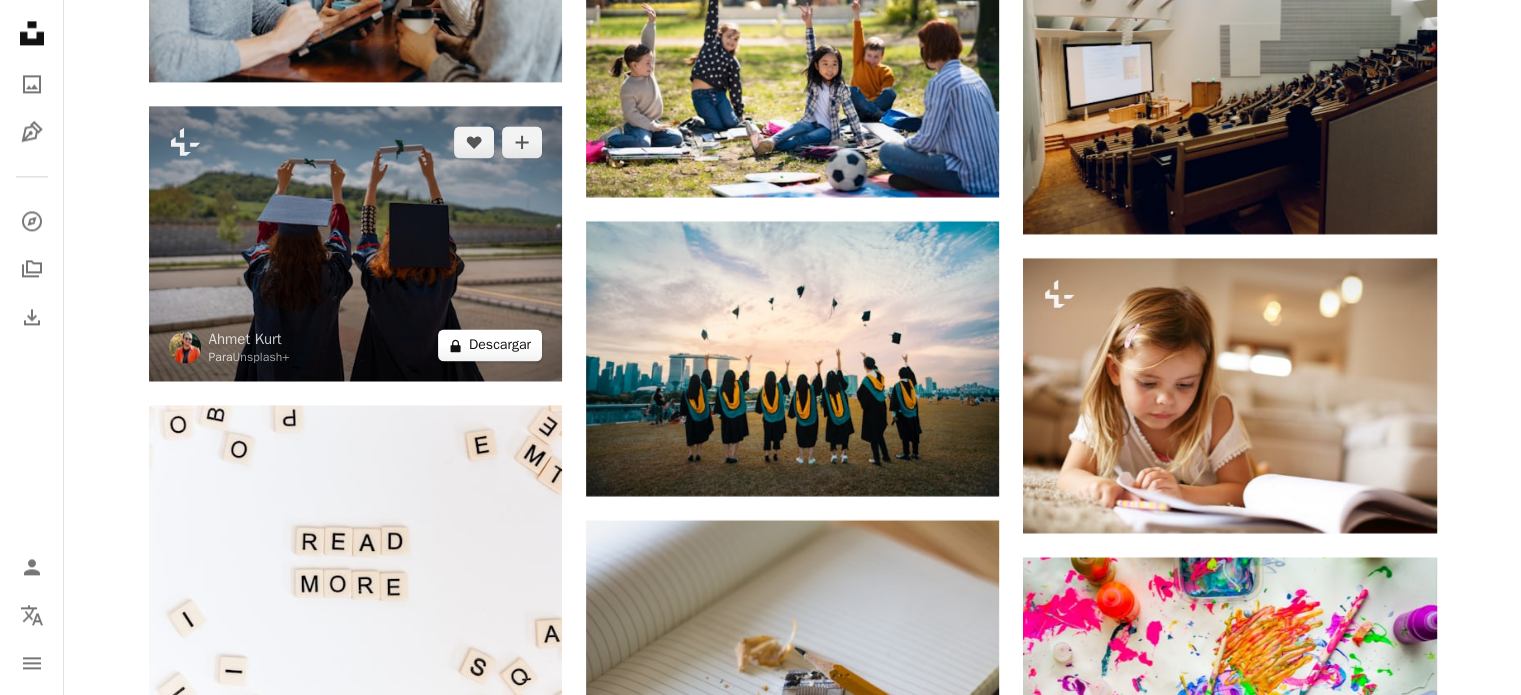 click on "A lock Descargar" at bounding box center (490, 345) 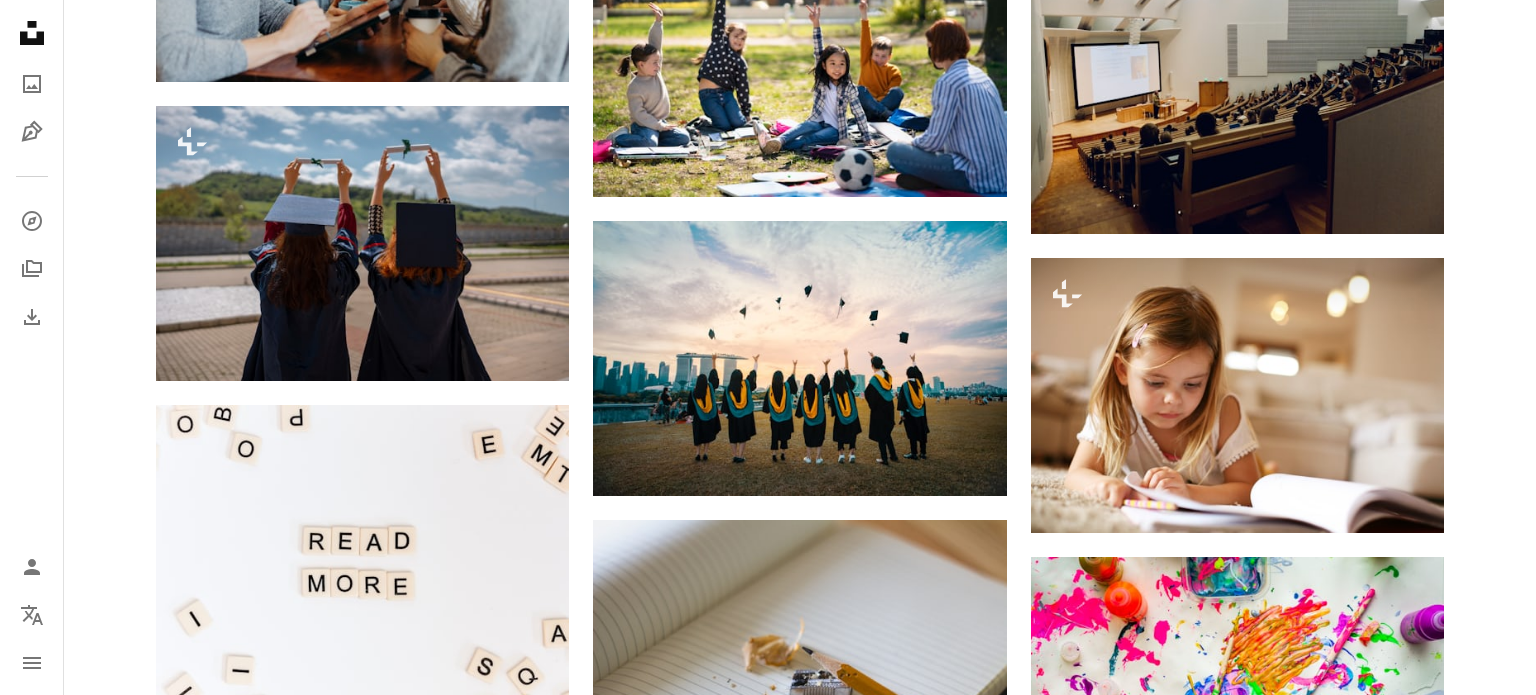 click on "An X shape Imágenes premium, listas para usar. Obtén acceso ilimitado. A plus sign Contenido solo para miembros añadido mensualmente A plus sign Descargas ilimitadas libres de derechos A plus sign Ilustraciones  Nuevo A plus sign Protecciones legales mejoradas anualmente 66 %  de descuento mensualmente 12 $   4 $ USD al mes * Obtener  Unsplash+ *Cuando se paga anualmente, se factura por adelantado  48 $ Más los impuestos aplicables. Se renueva automáticamente. Cancela cuando quieras." at bounding box center [768, 3526] 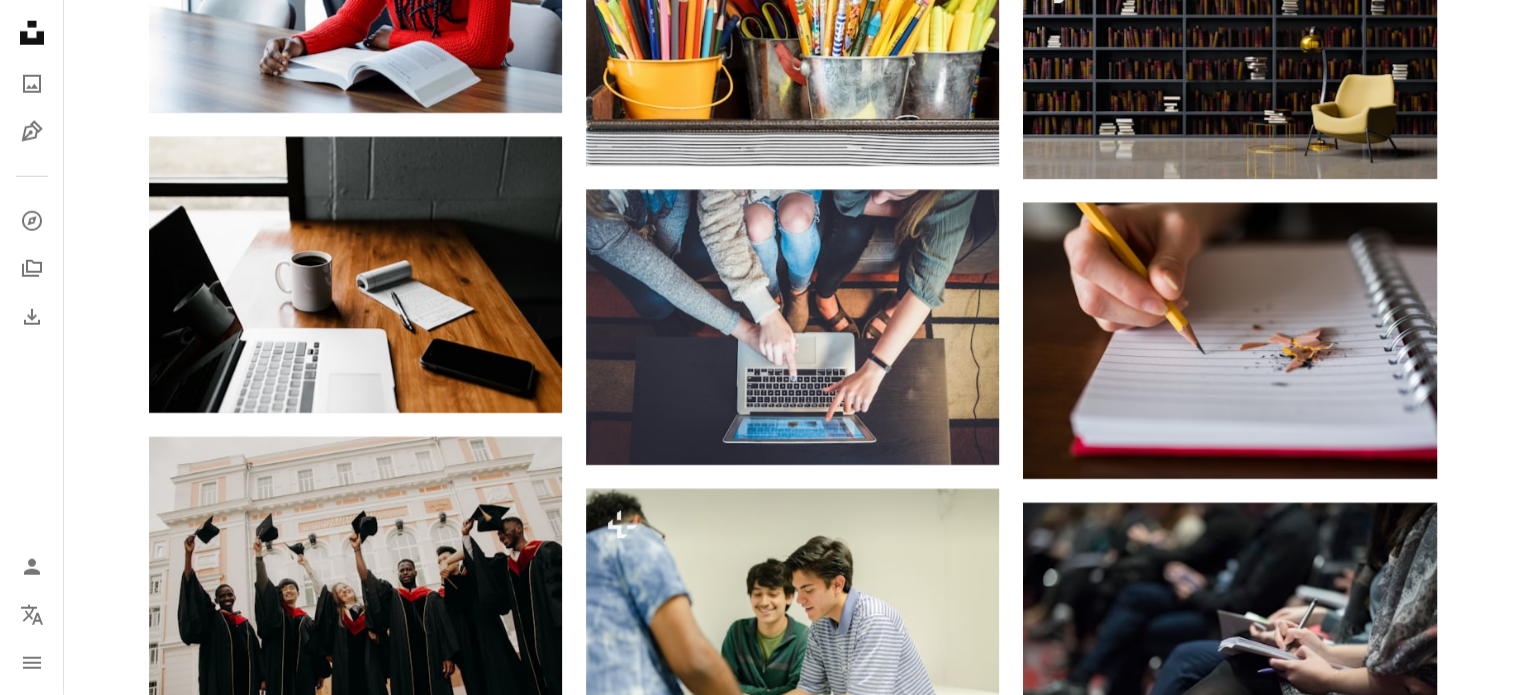 scroll, scrollTop: 13300, scrollLeft: 0, axis: vertical 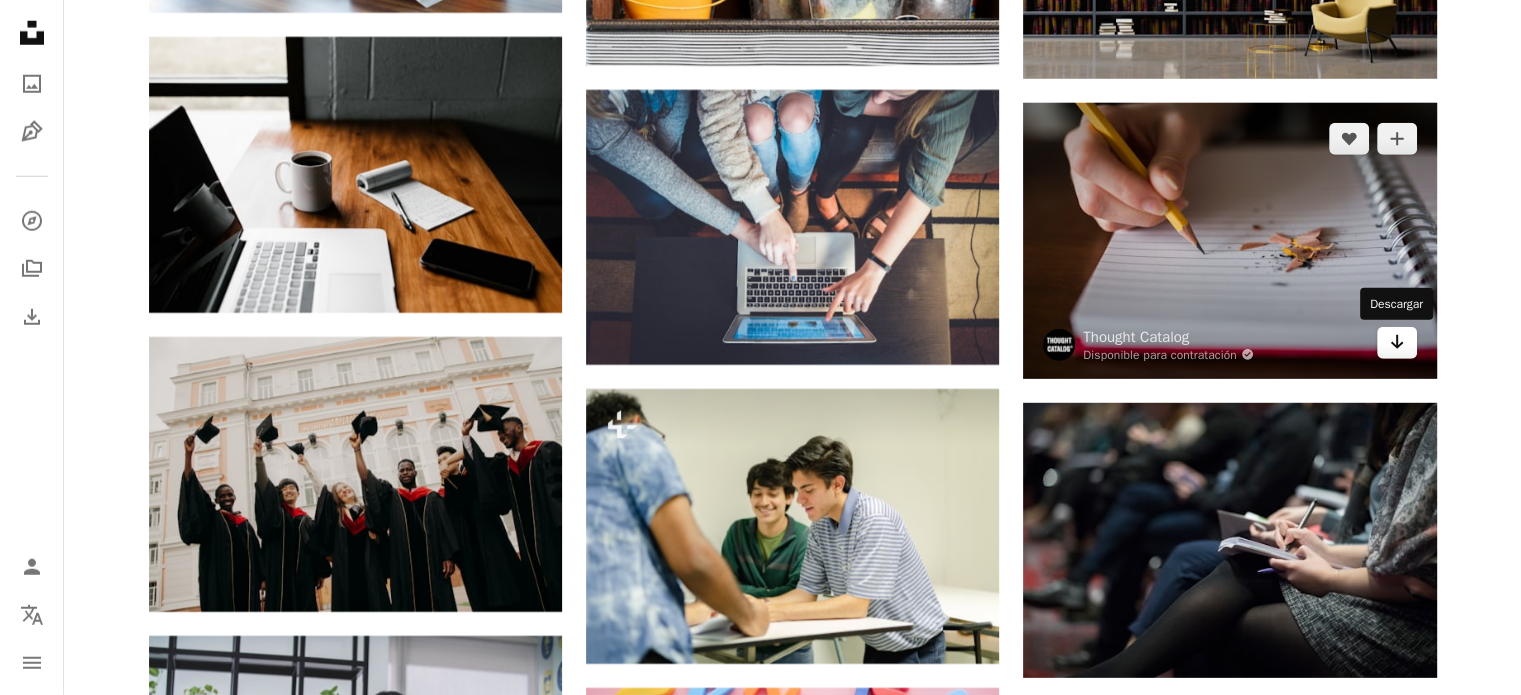 click on "Arrow pointing down" 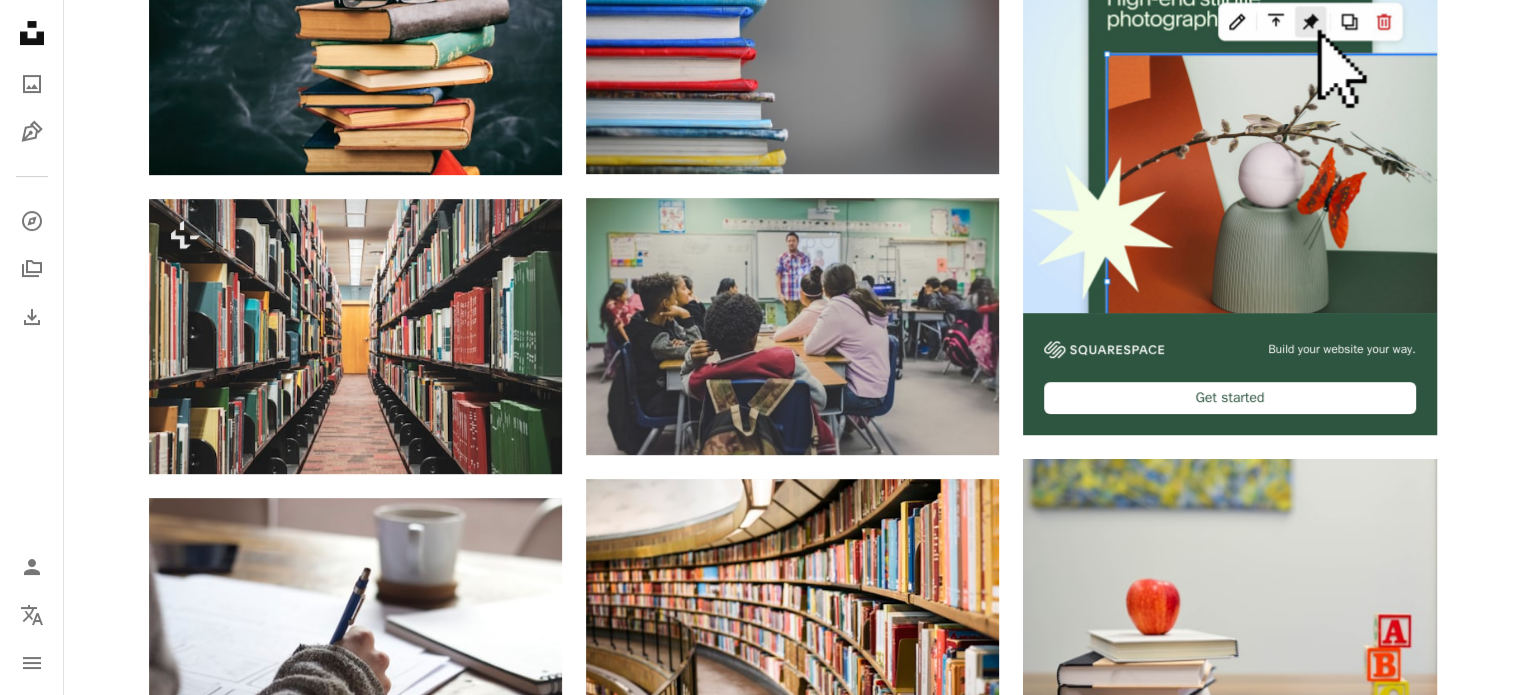 scroll, scrollTop: 0, scrollLeft: 0, axis: both 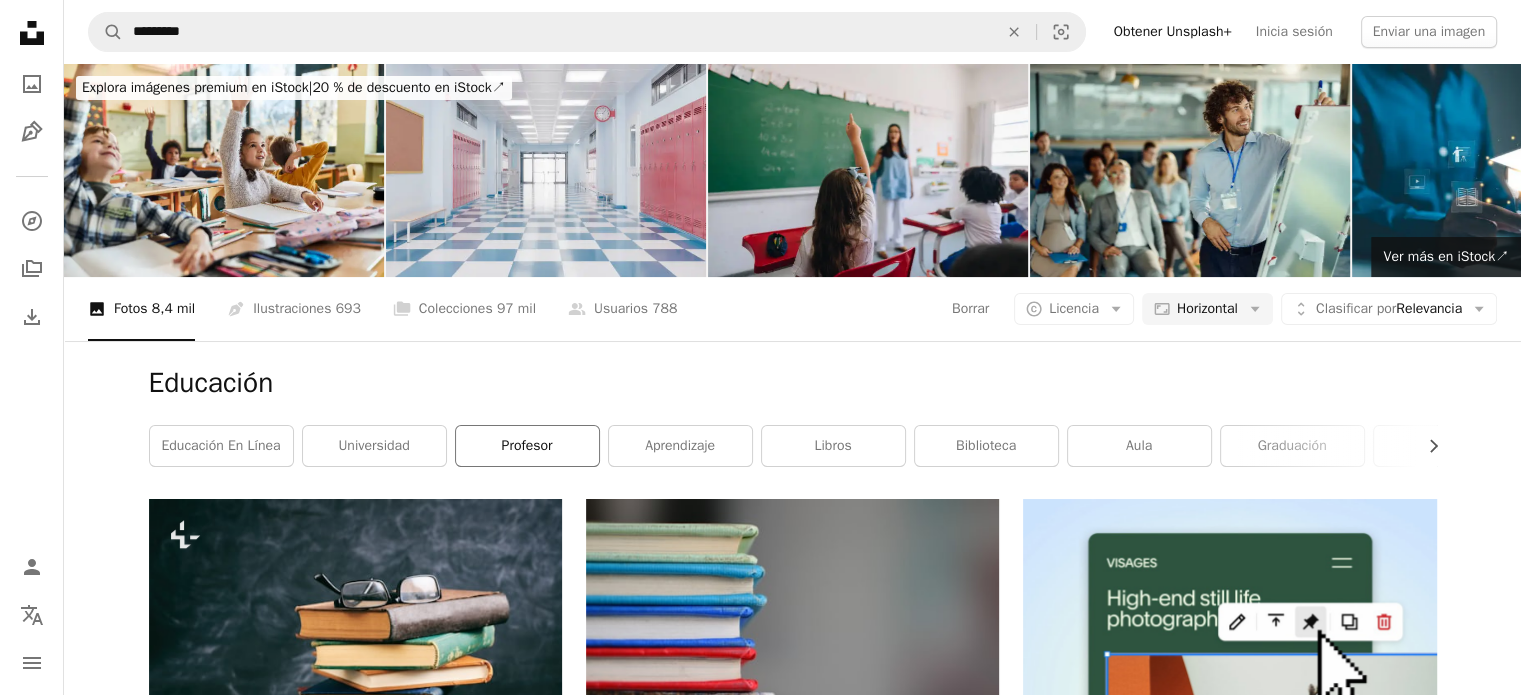 click on "profesor" at bounding box center (527, 446) 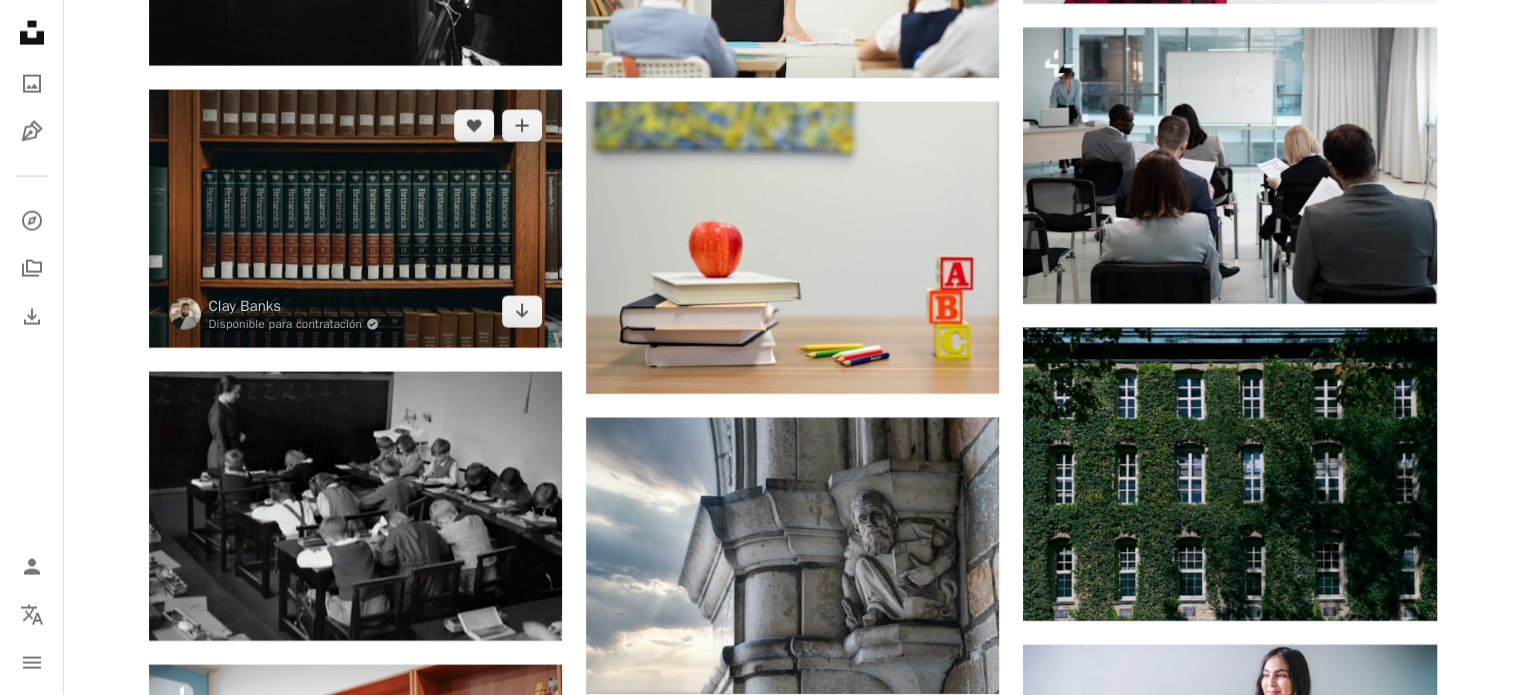 scroll, scrollTop: 4700, scrollLeft: 0, axis: vertical 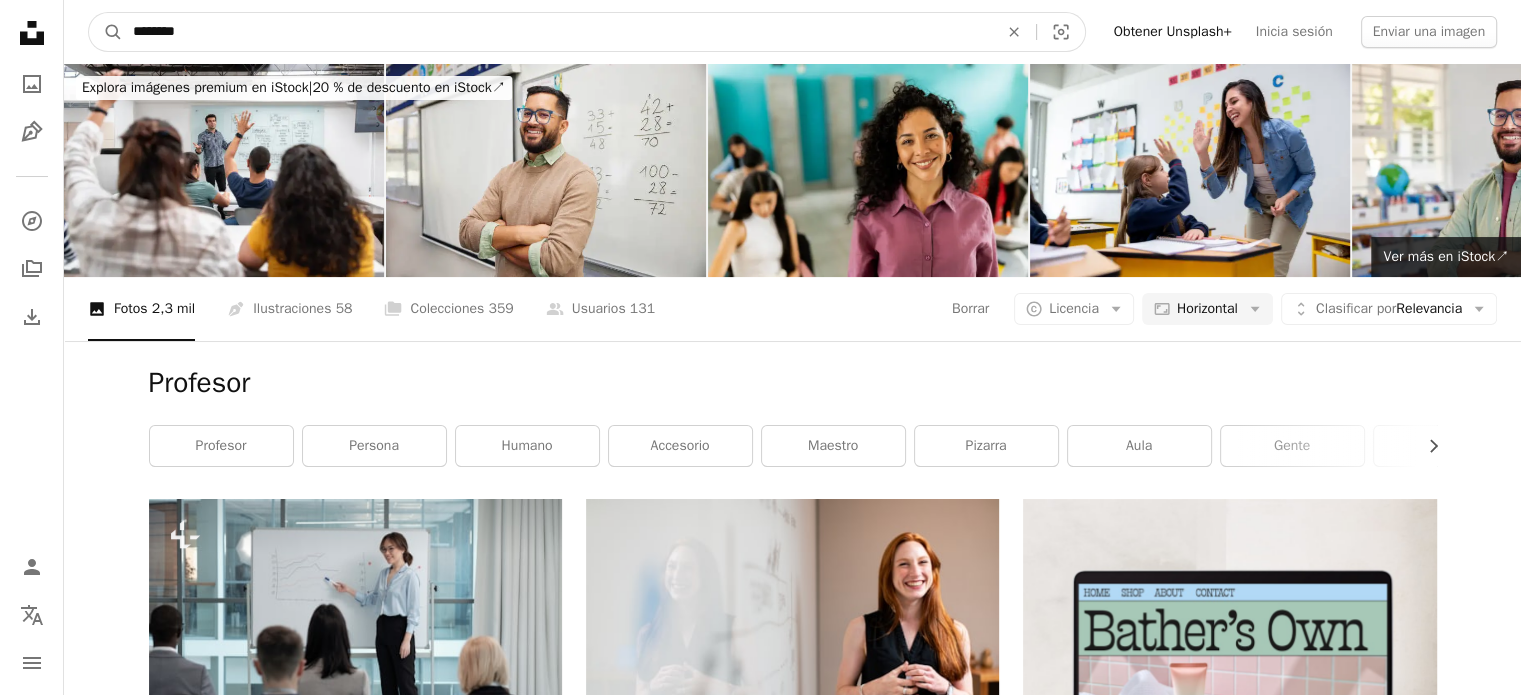 click on "********" at bounding box center [557, 32] 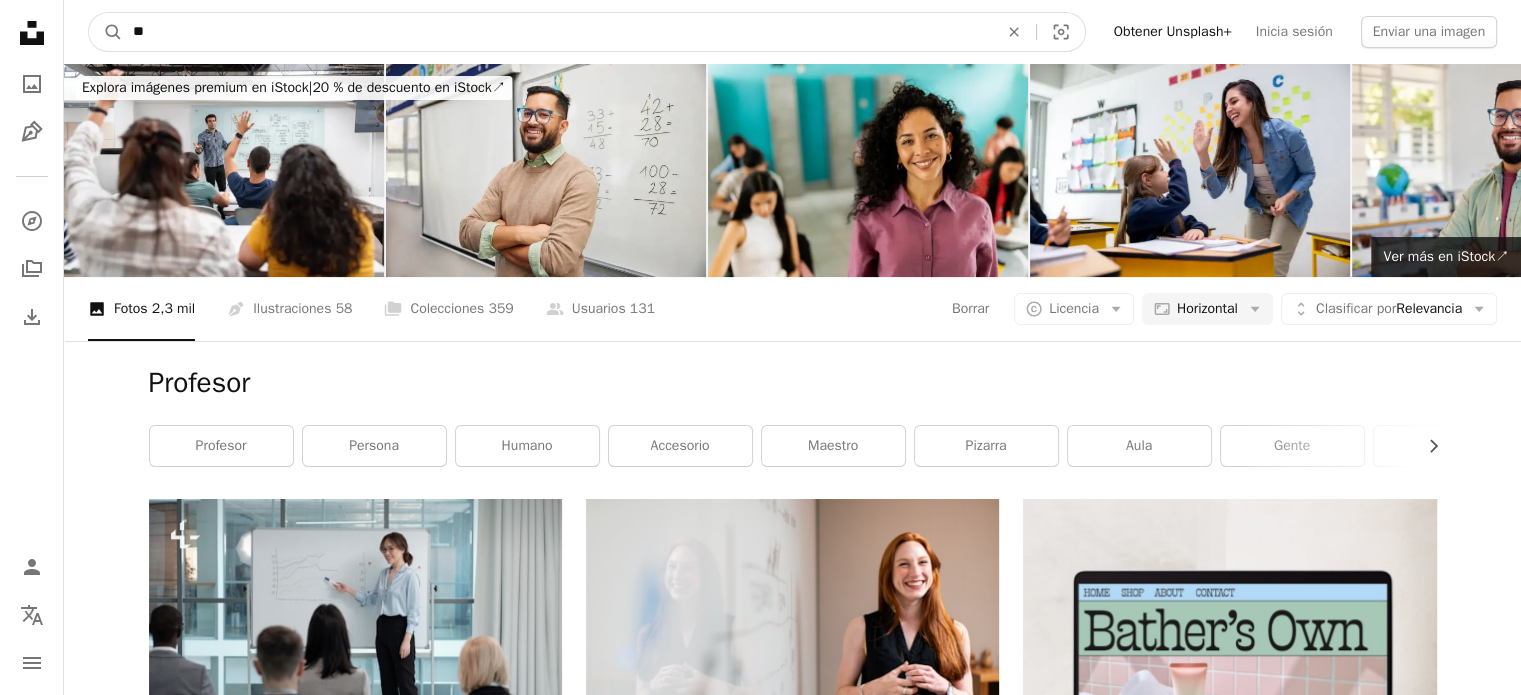 type on "*" 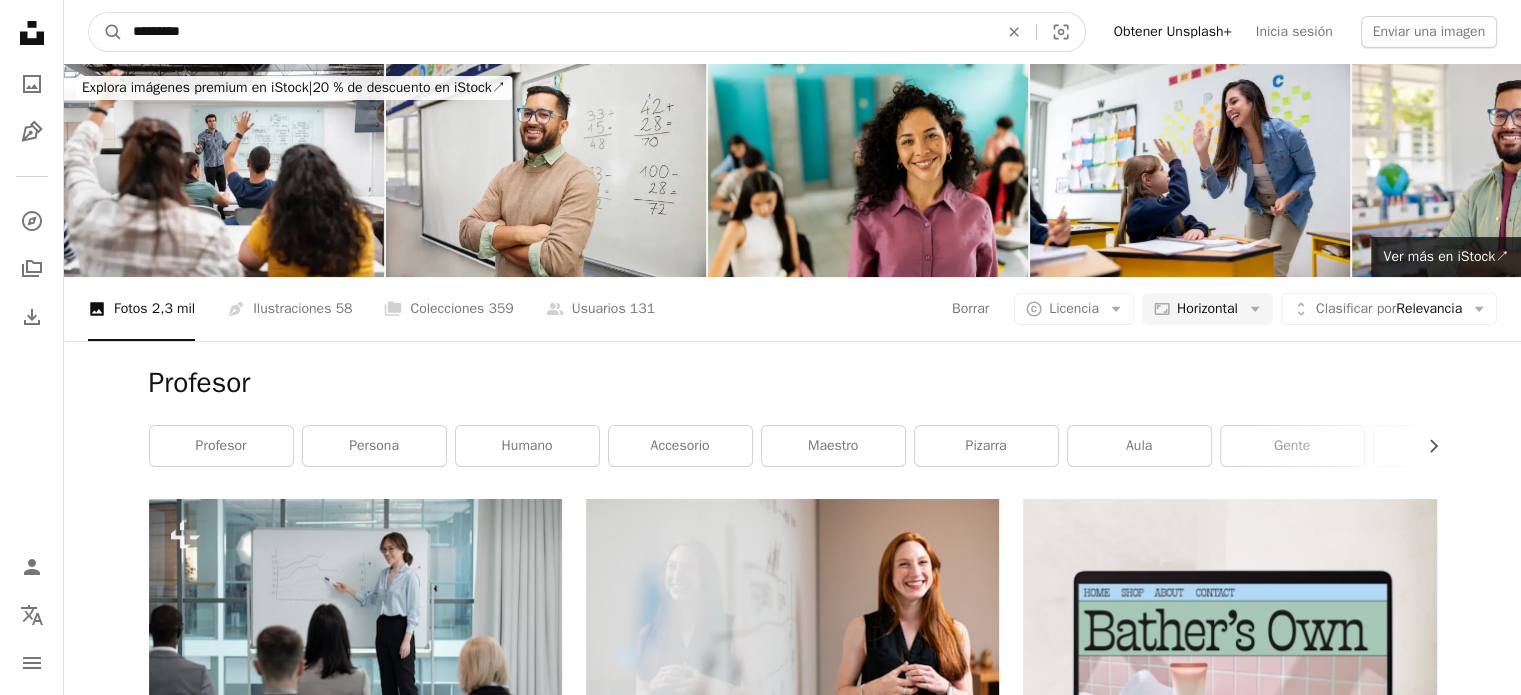 type on "********" 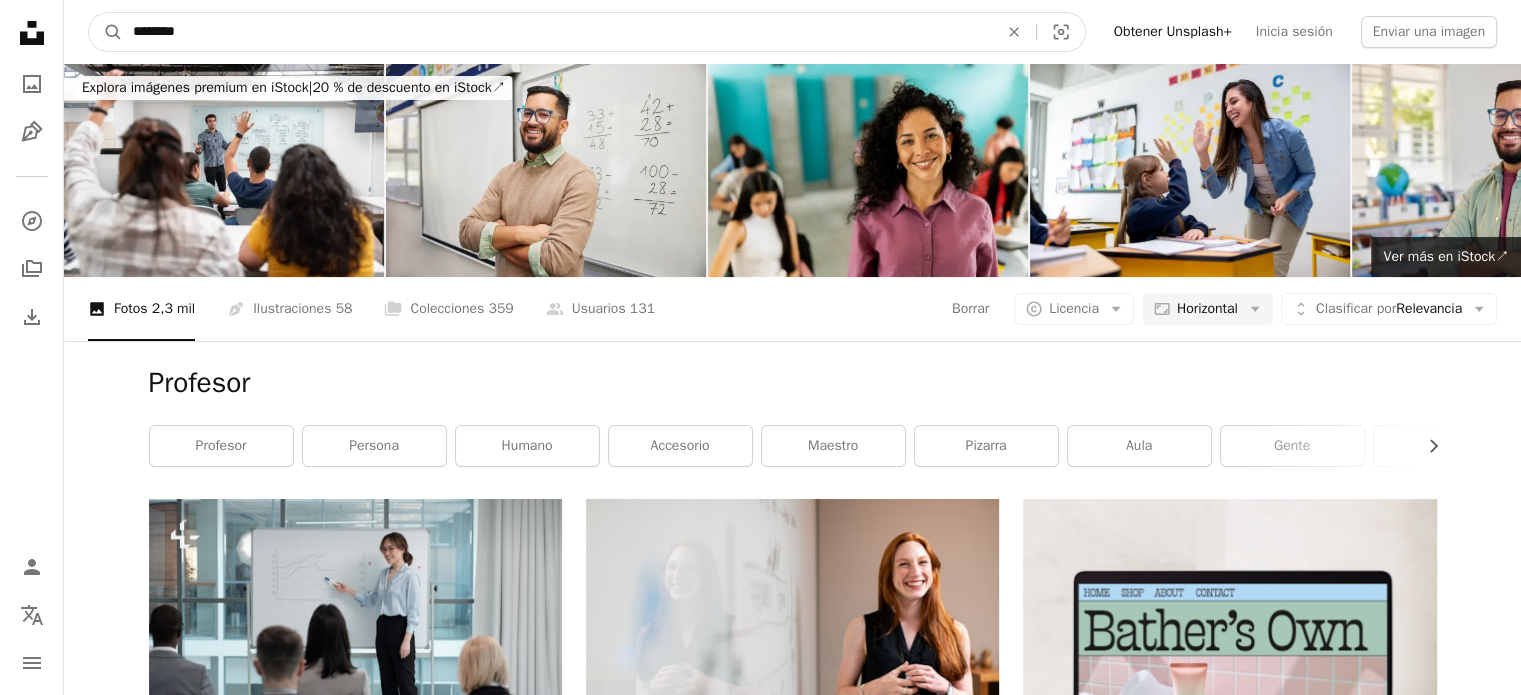 click on "A magnifying glass" at bounding box center [106, 32] 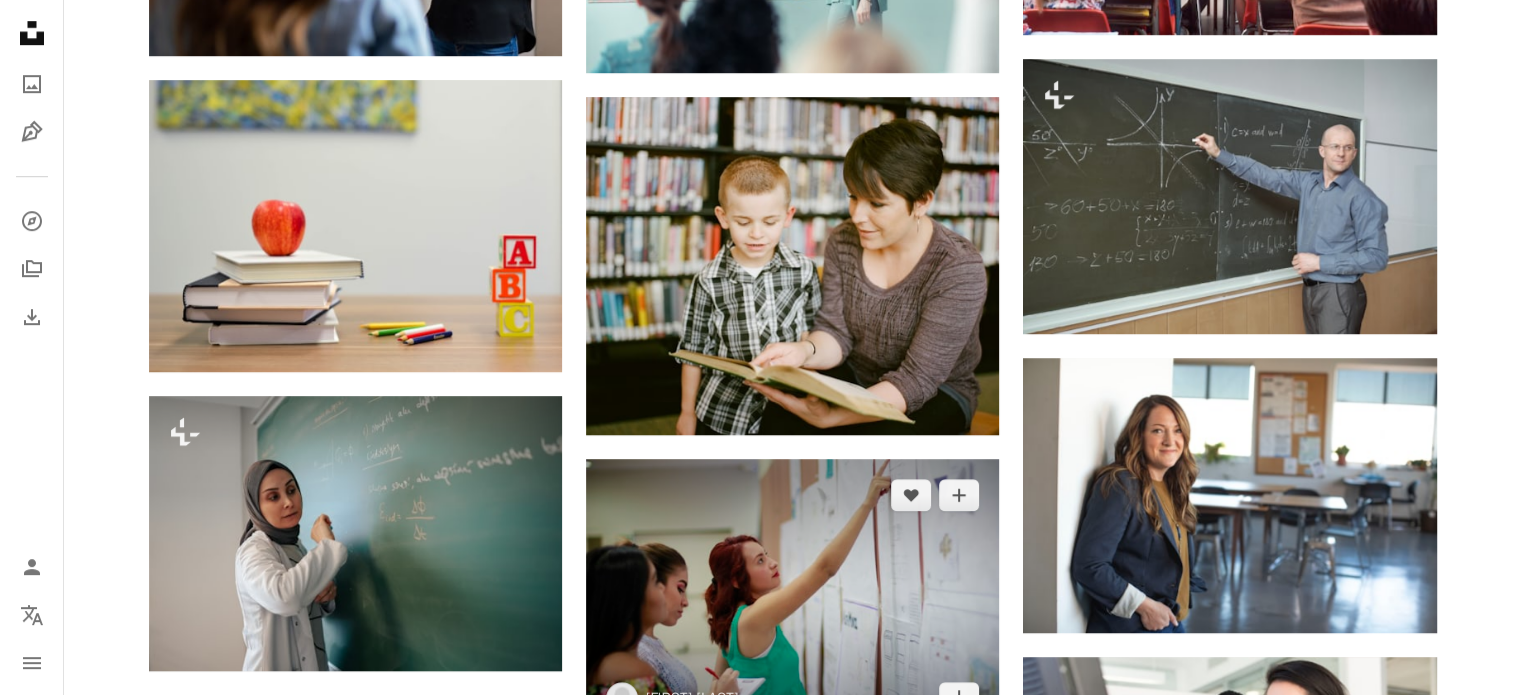 scroll, scrollTop: 1400, scrollLeft: 0, axis: vertical 